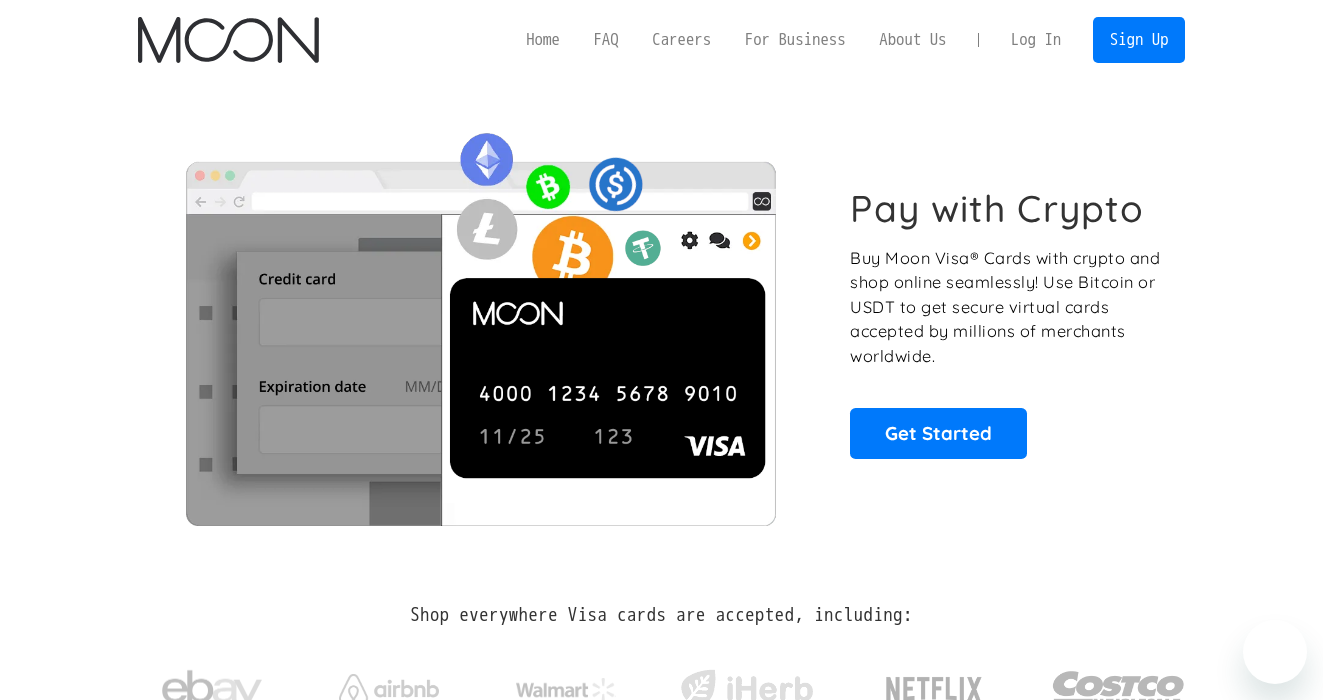 scroll, scrollTop: 0, scrollLeft: 0, axis: both 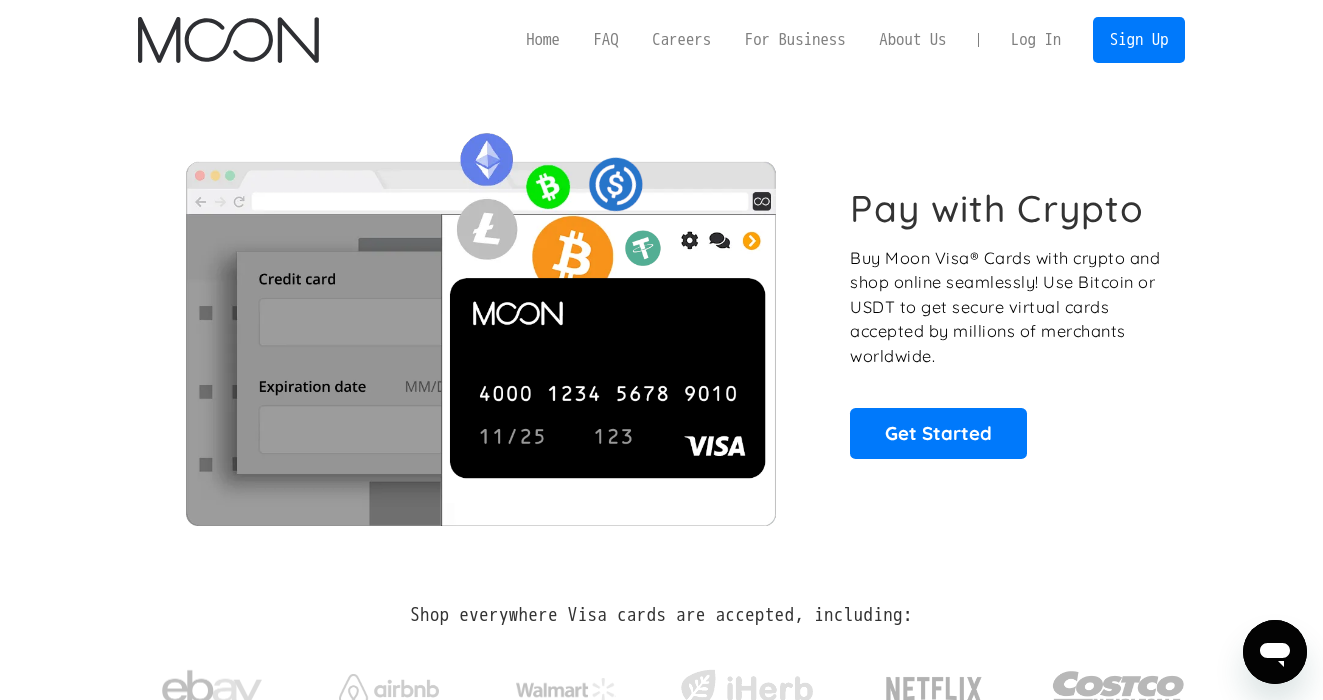 click on "Log In" at bounding box center (1036, 40) 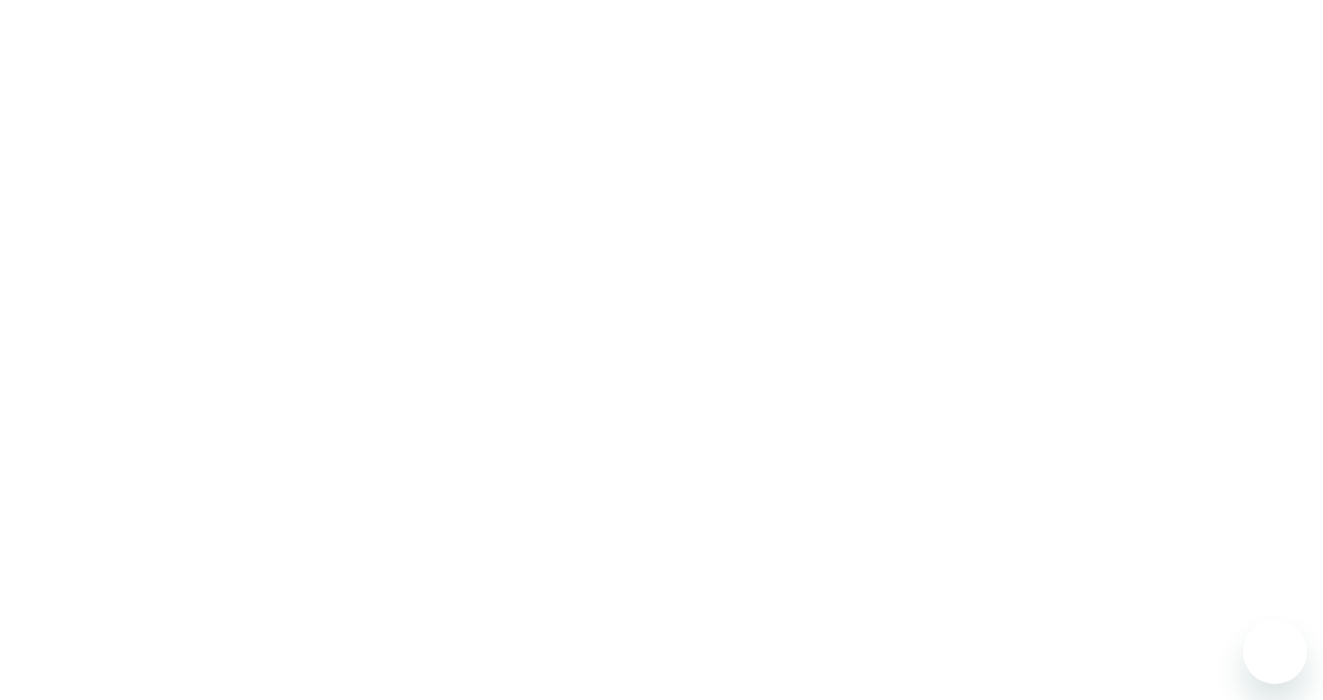 scroll, scrollTop: 0, scrollLeft: 0, axis: both 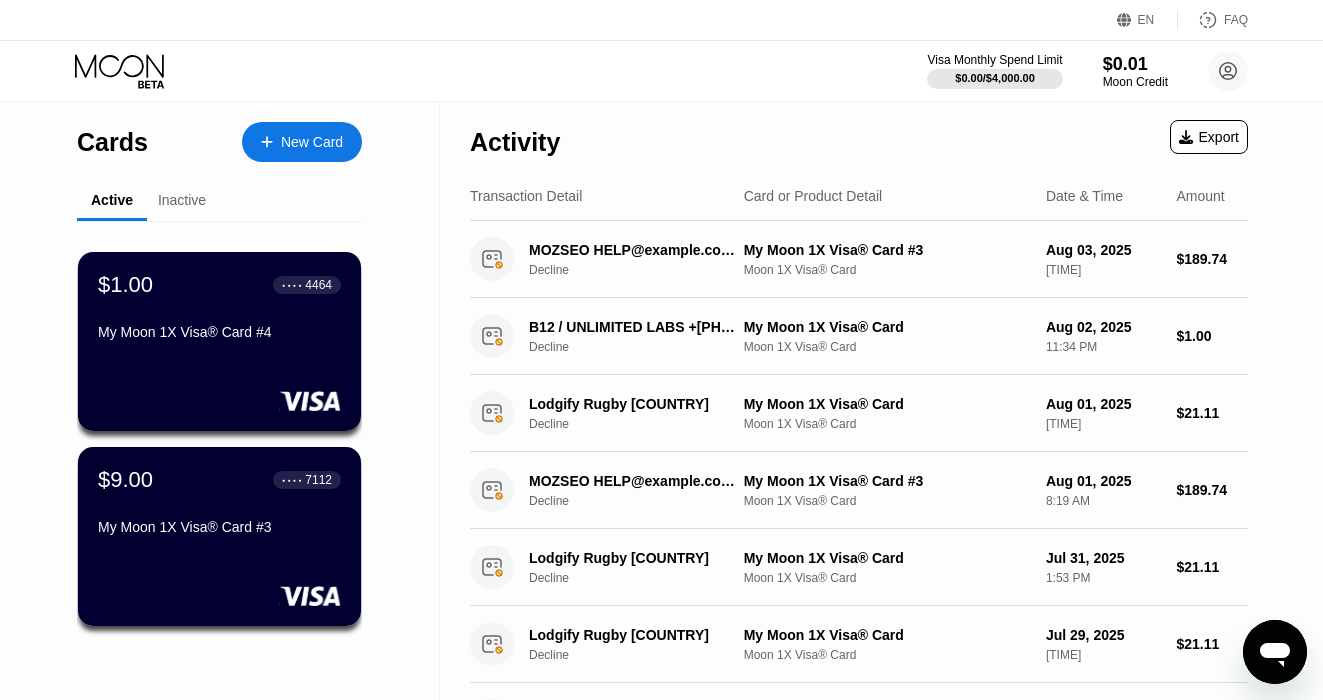 click on "New Card" at bounding box center (302, 142) 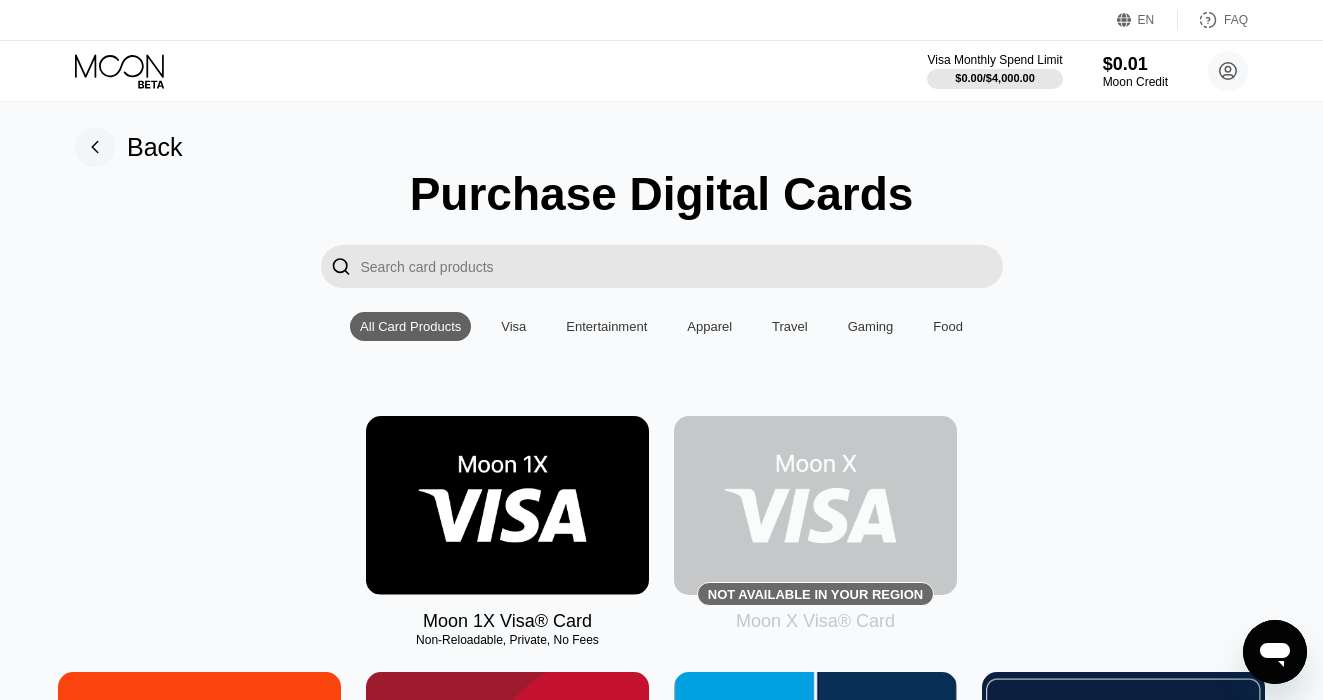 scroll, scrollTop: 0, scrollLeft: 0, axis: both 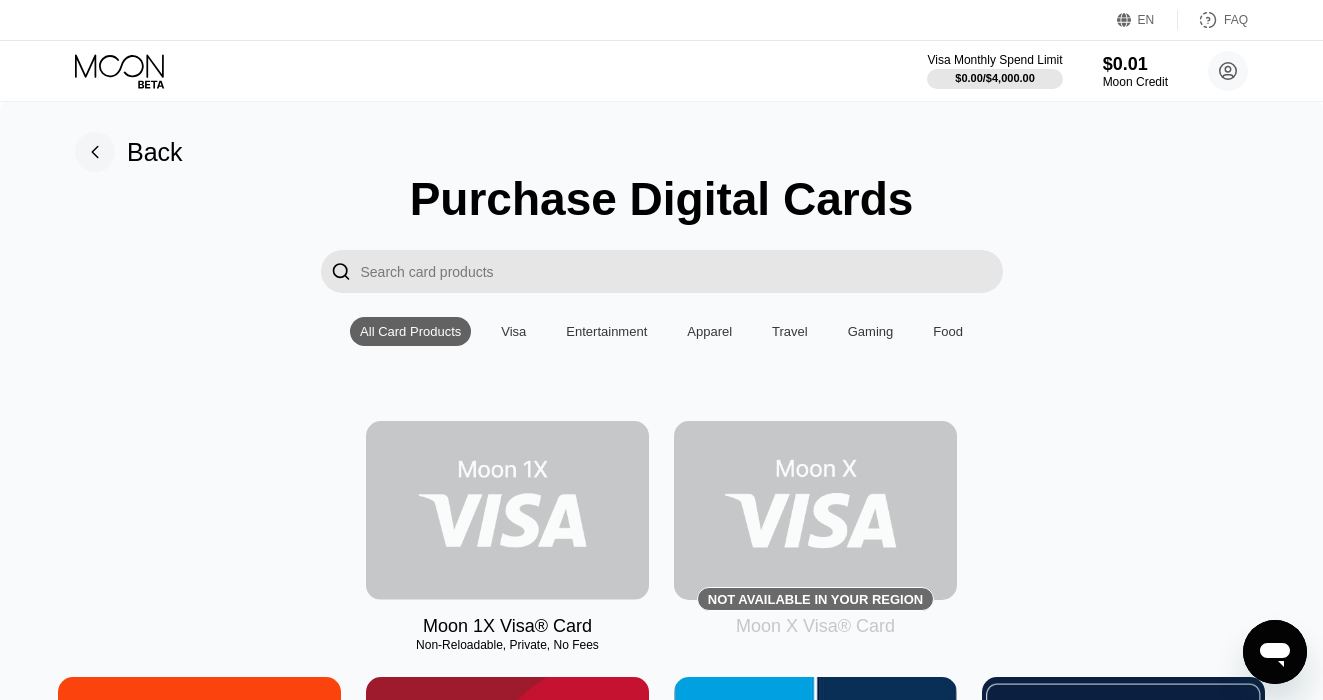 click at bounding box center (507, 510) 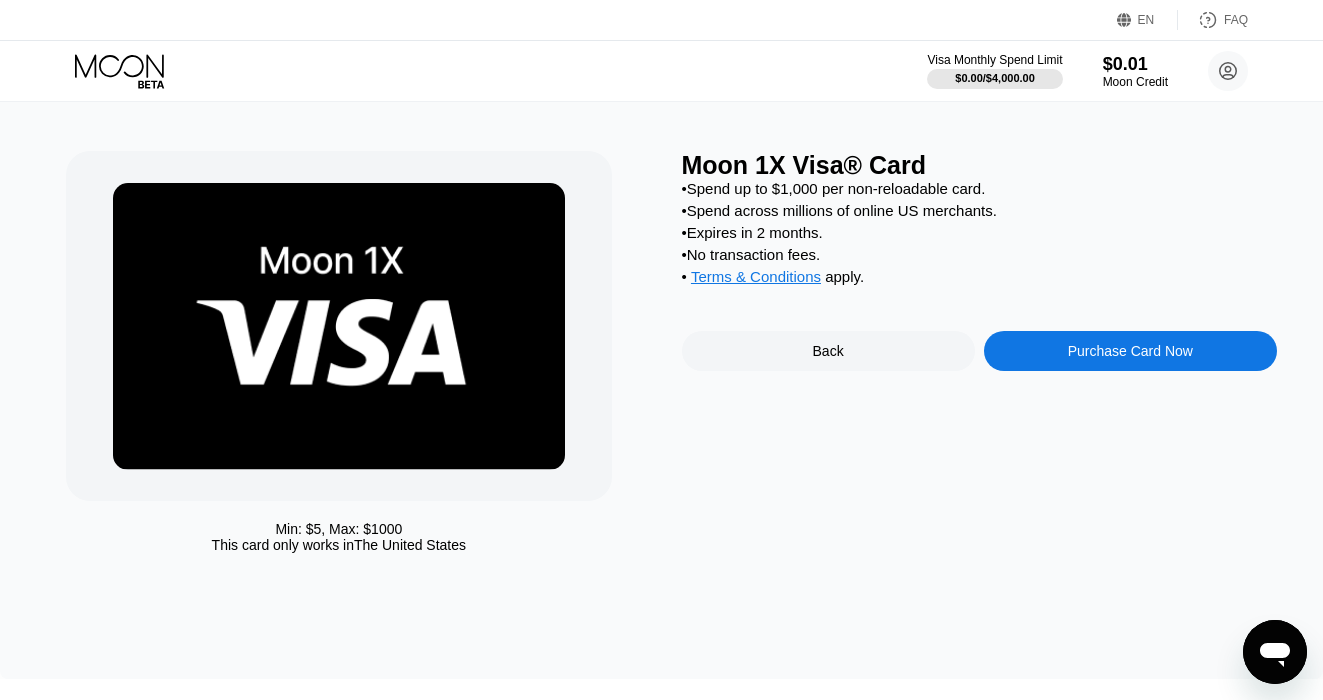 scroll, scrollTop: 41, scrollLeft: 0, axis: vertical 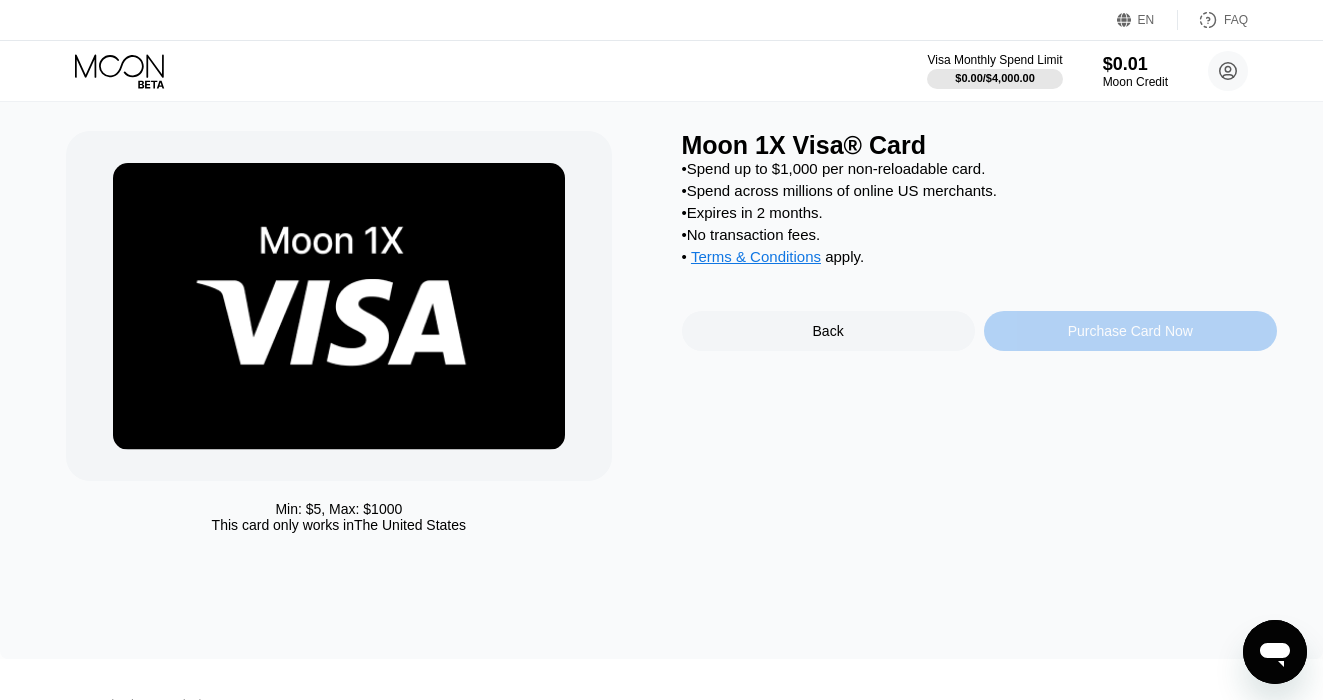 click on "Purchase Card Now" at bounding box center (1130, 331) 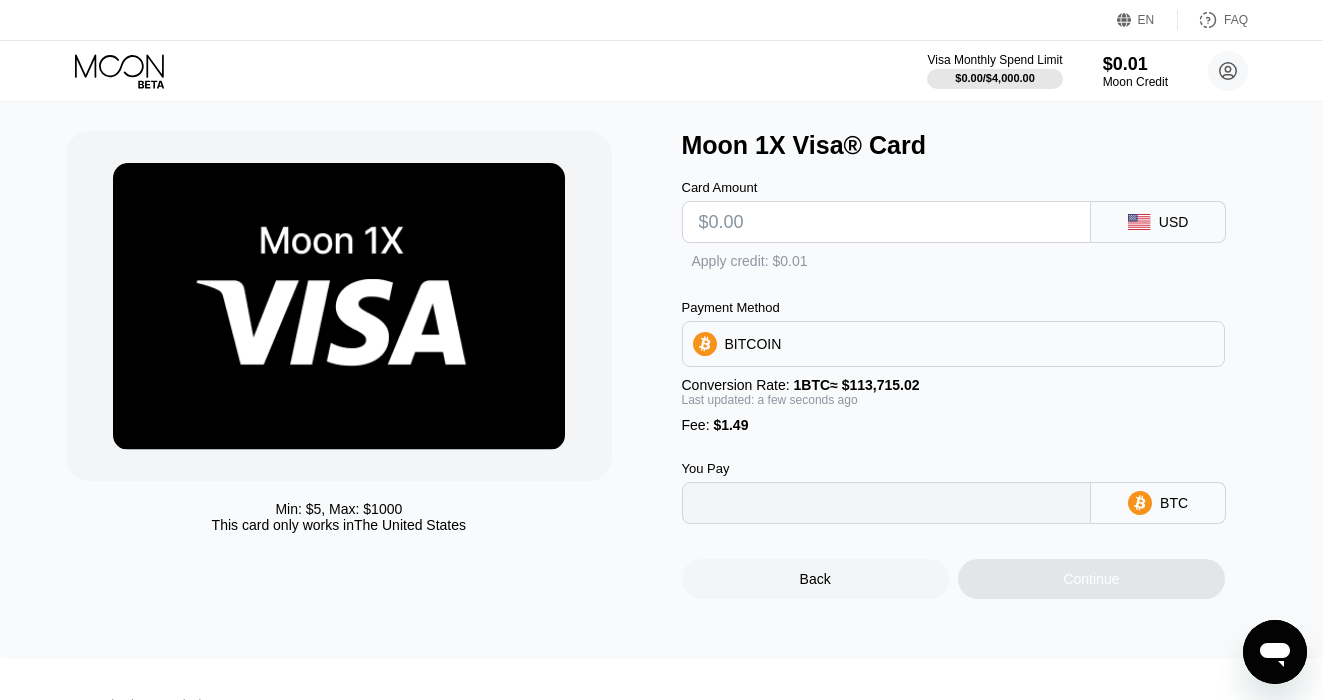 type on "0" 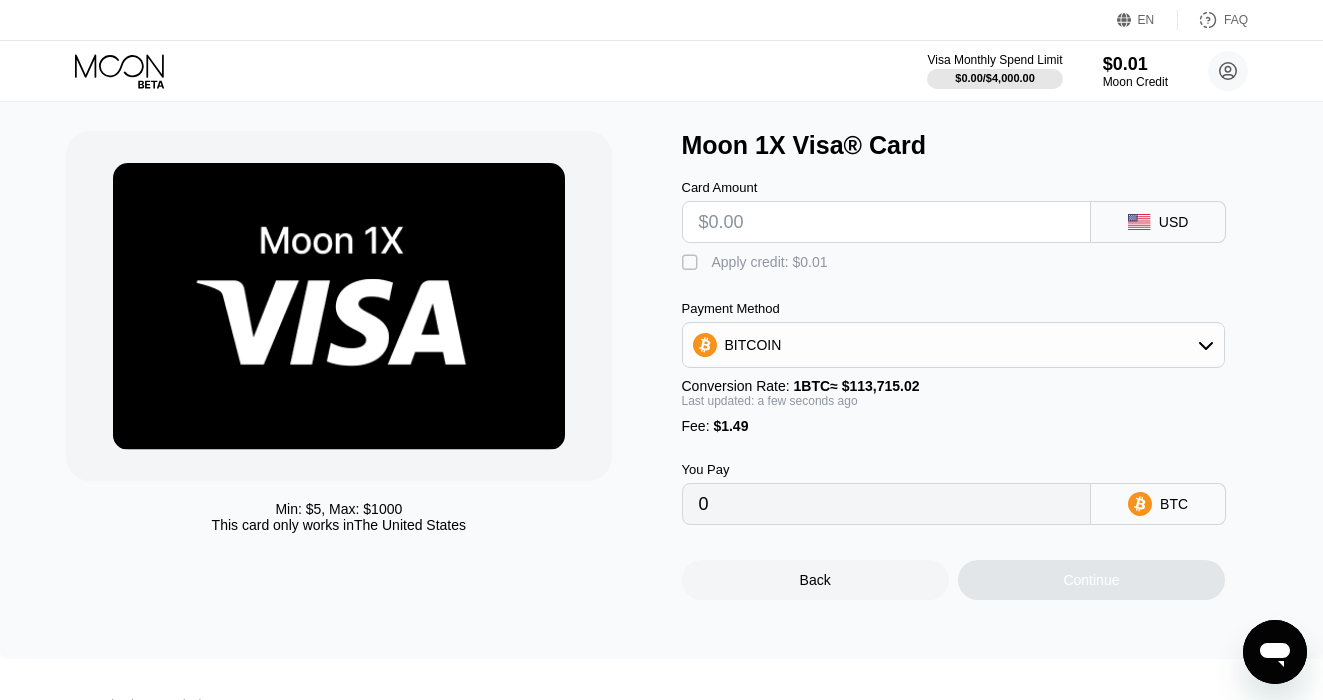 click at bounding box center [887, 222] 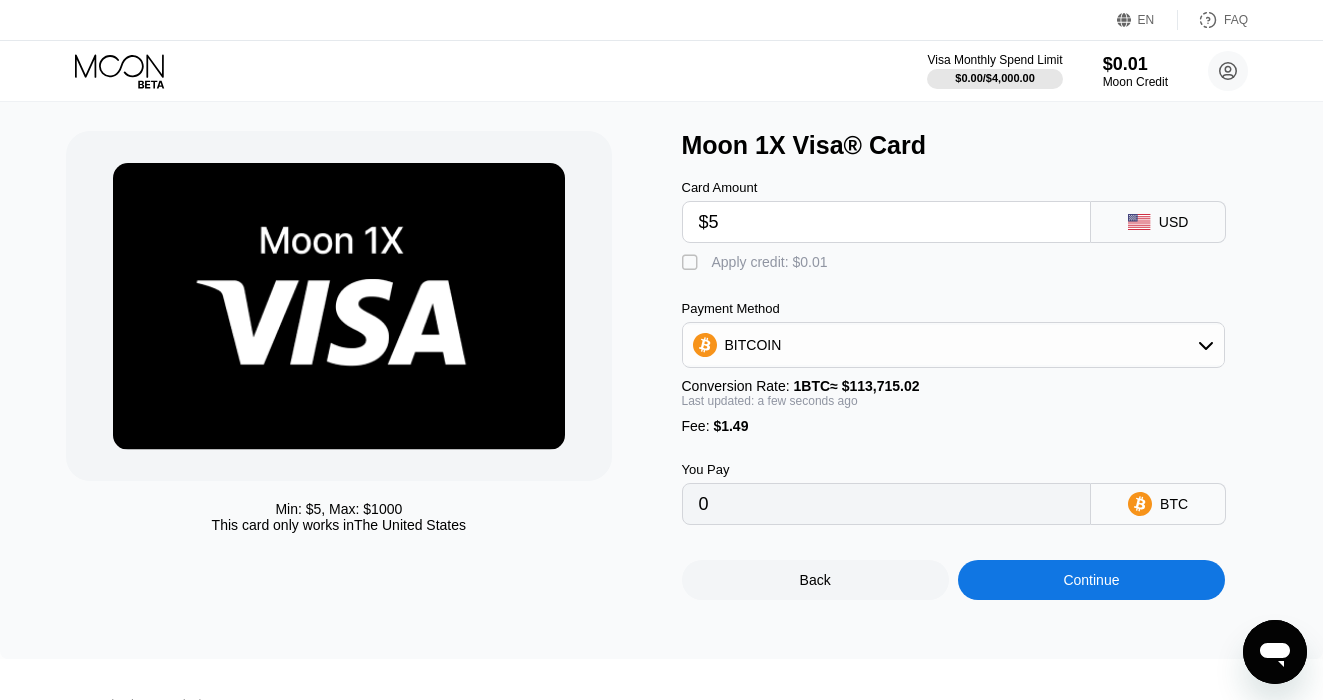 type on "$50" 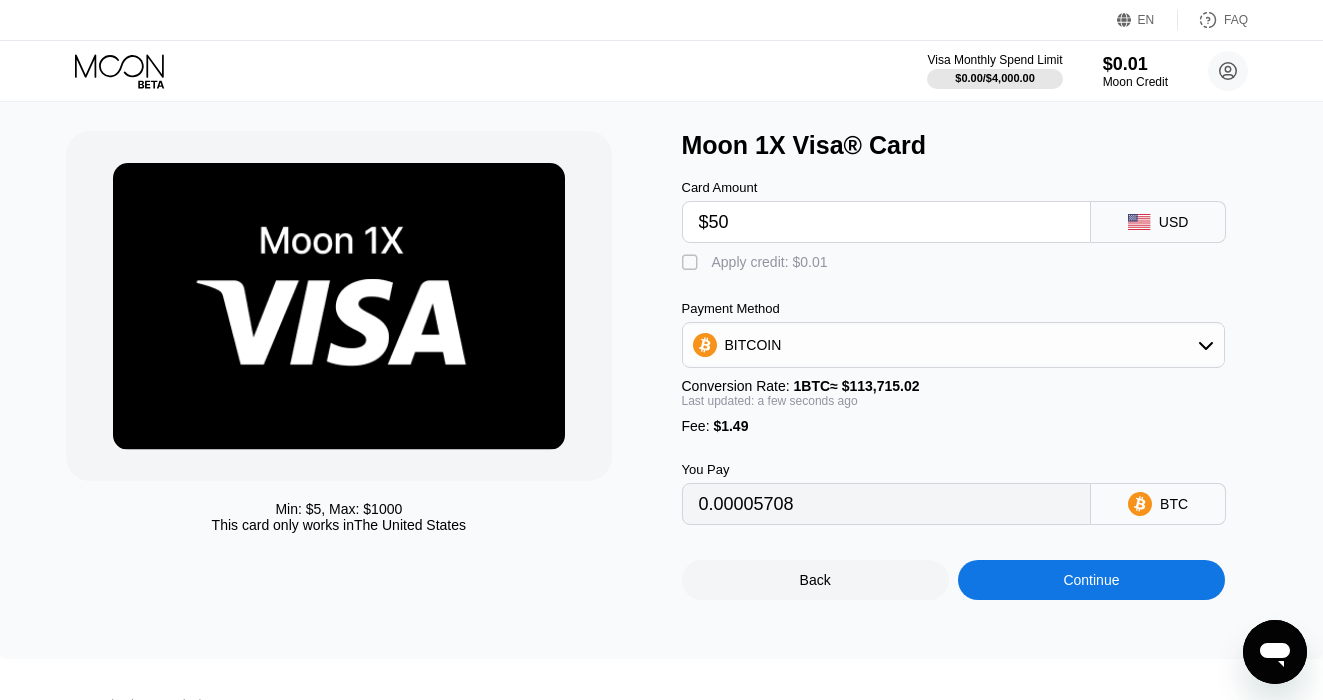 type on "0.00045280" 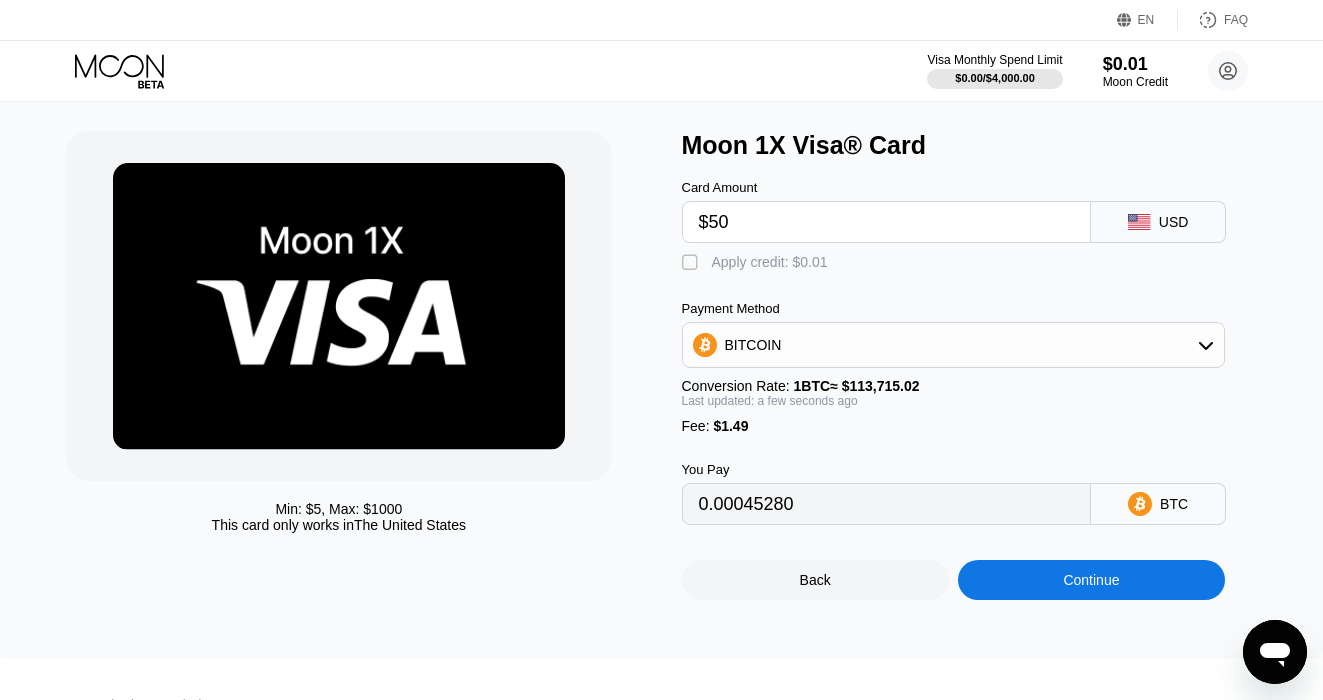 type on "$5" 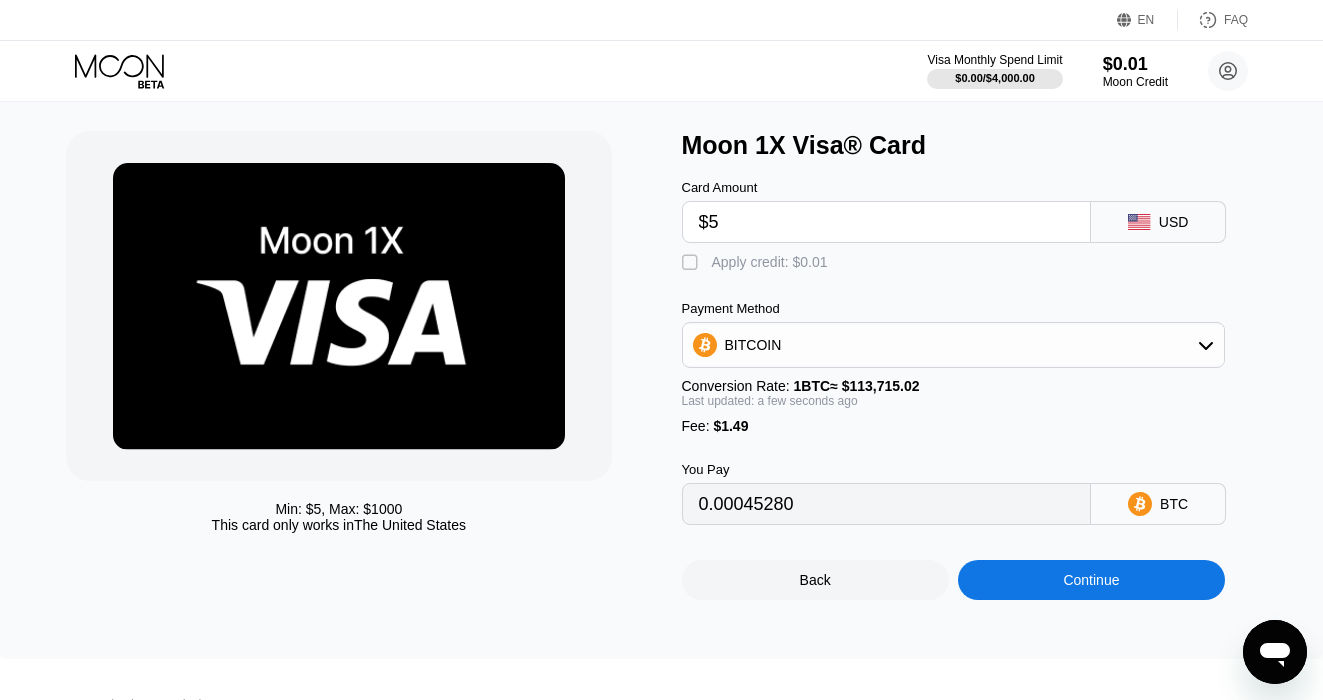 type 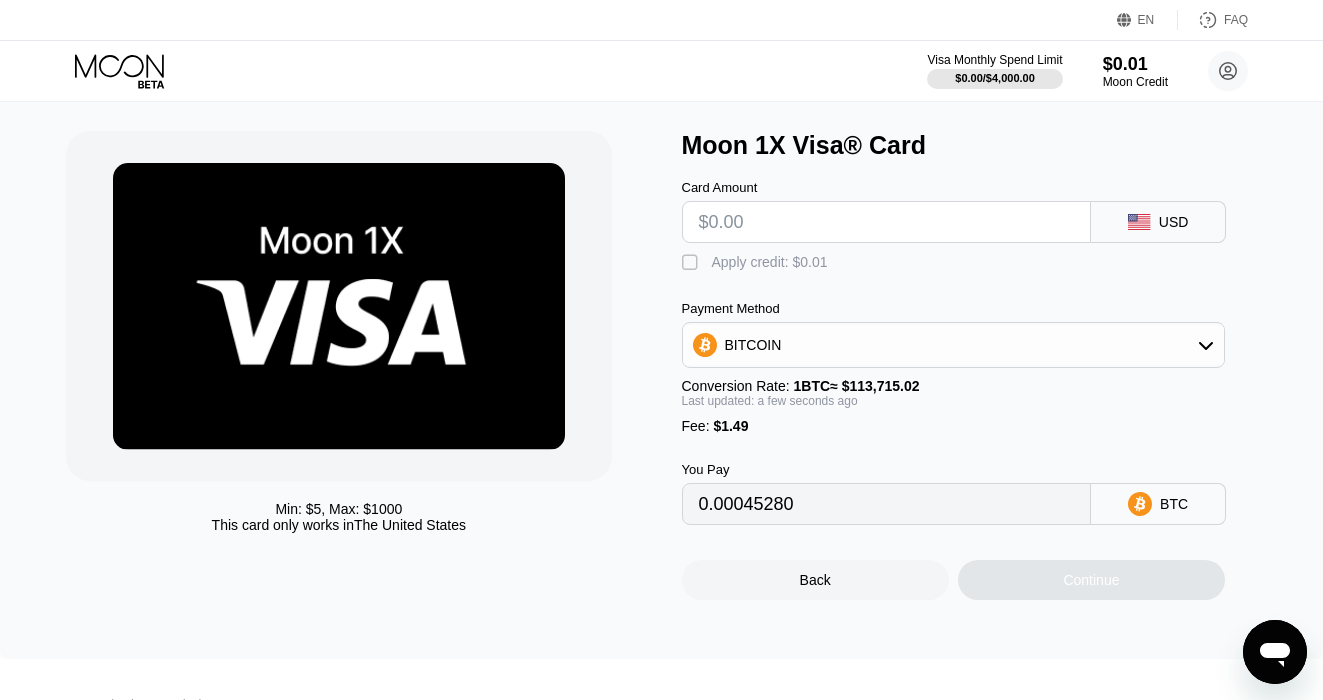 type on "0" 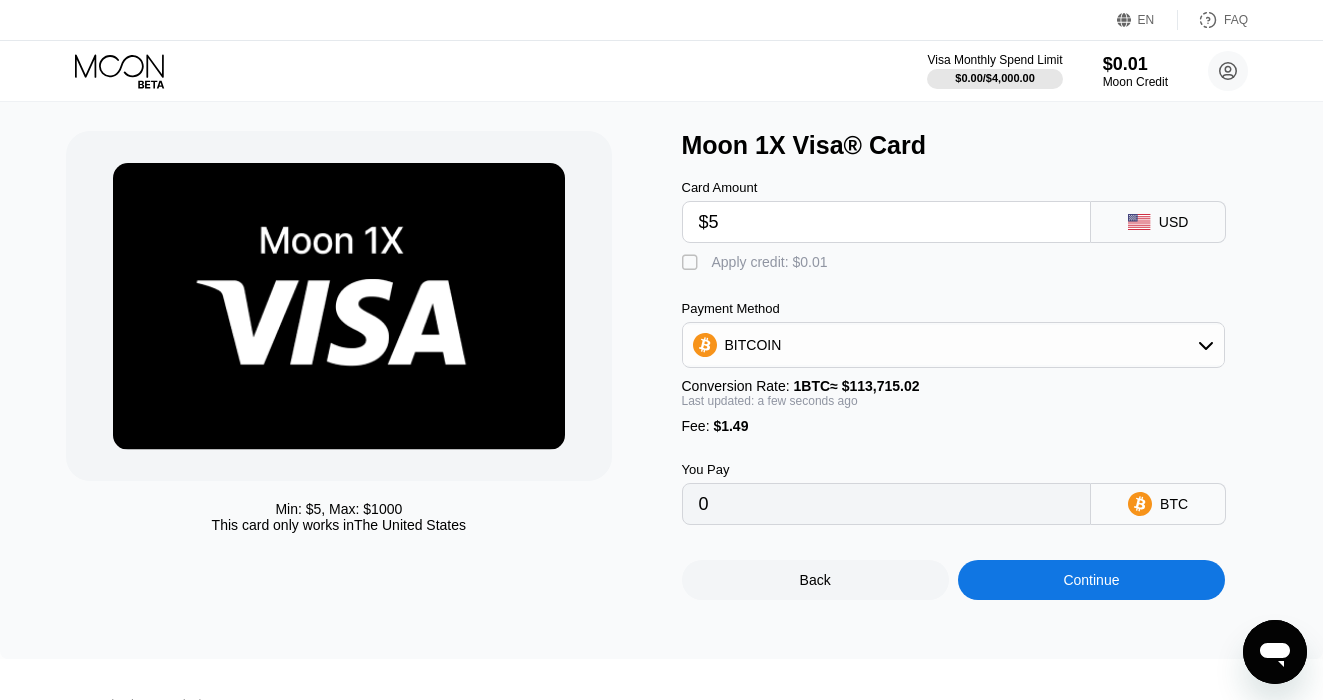 type on "$50" 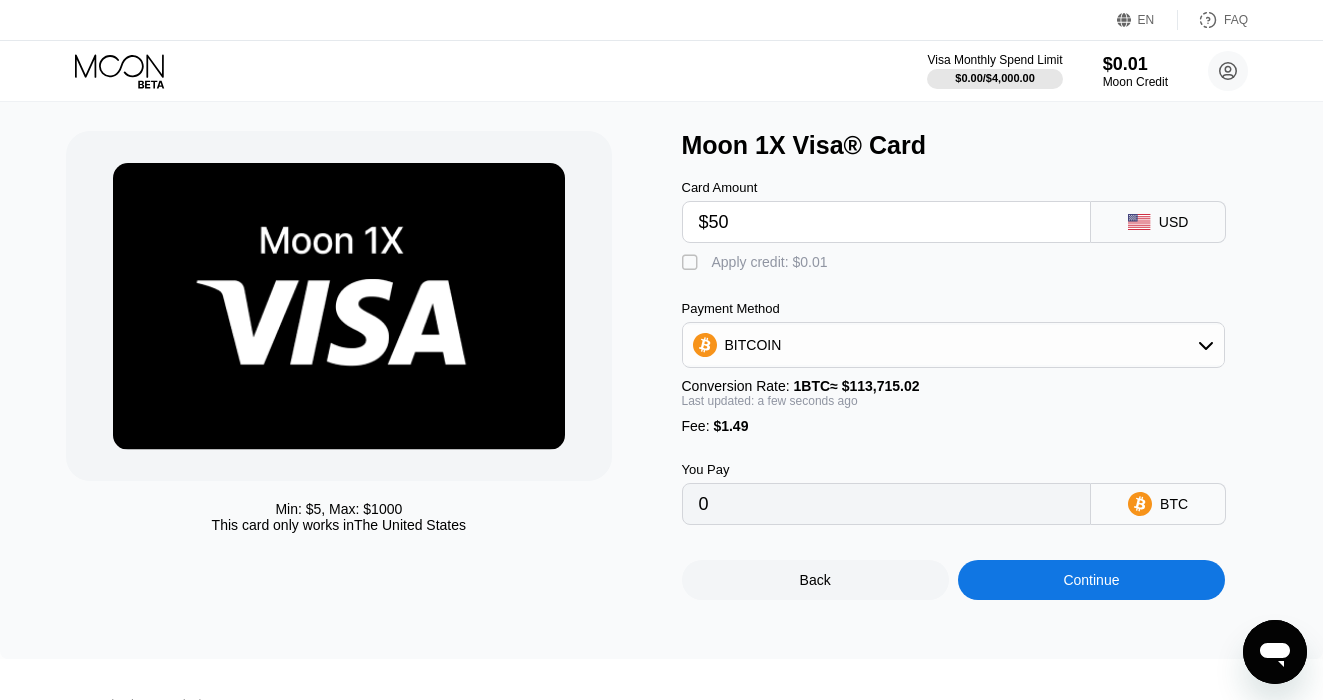 type on "0.00045280" 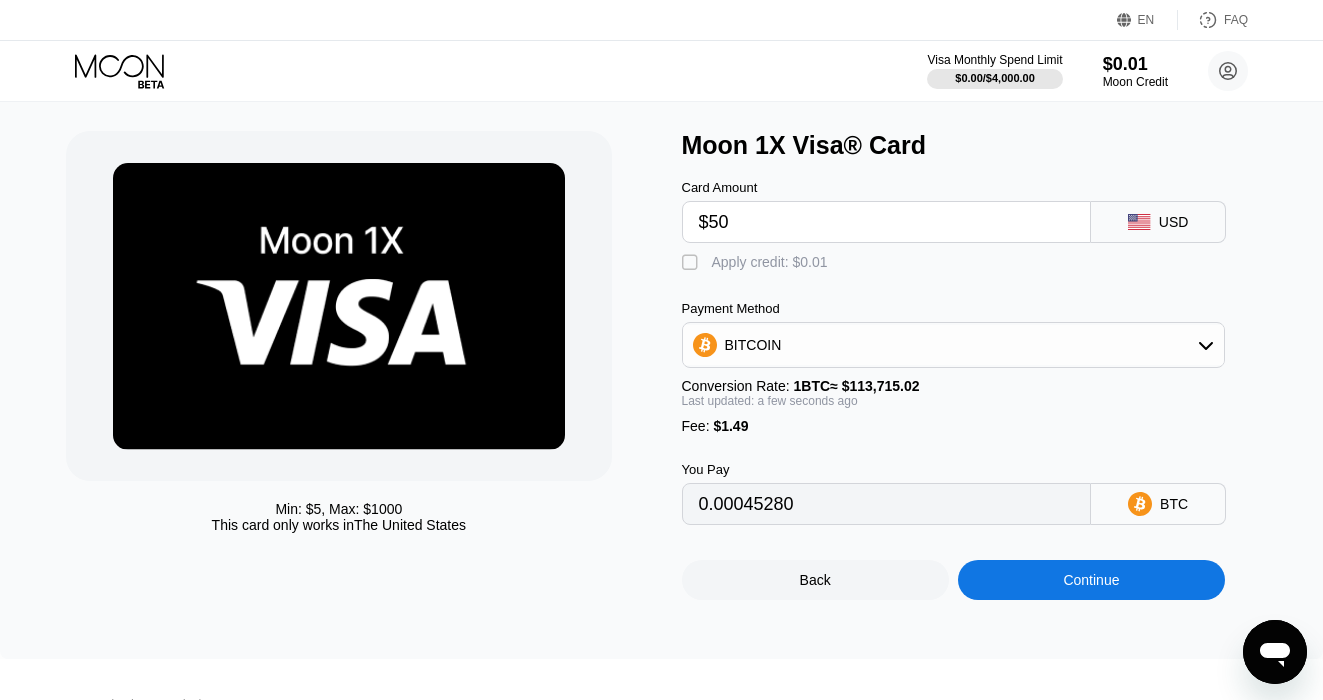 click on "$50" at bounding box center (887, 222) 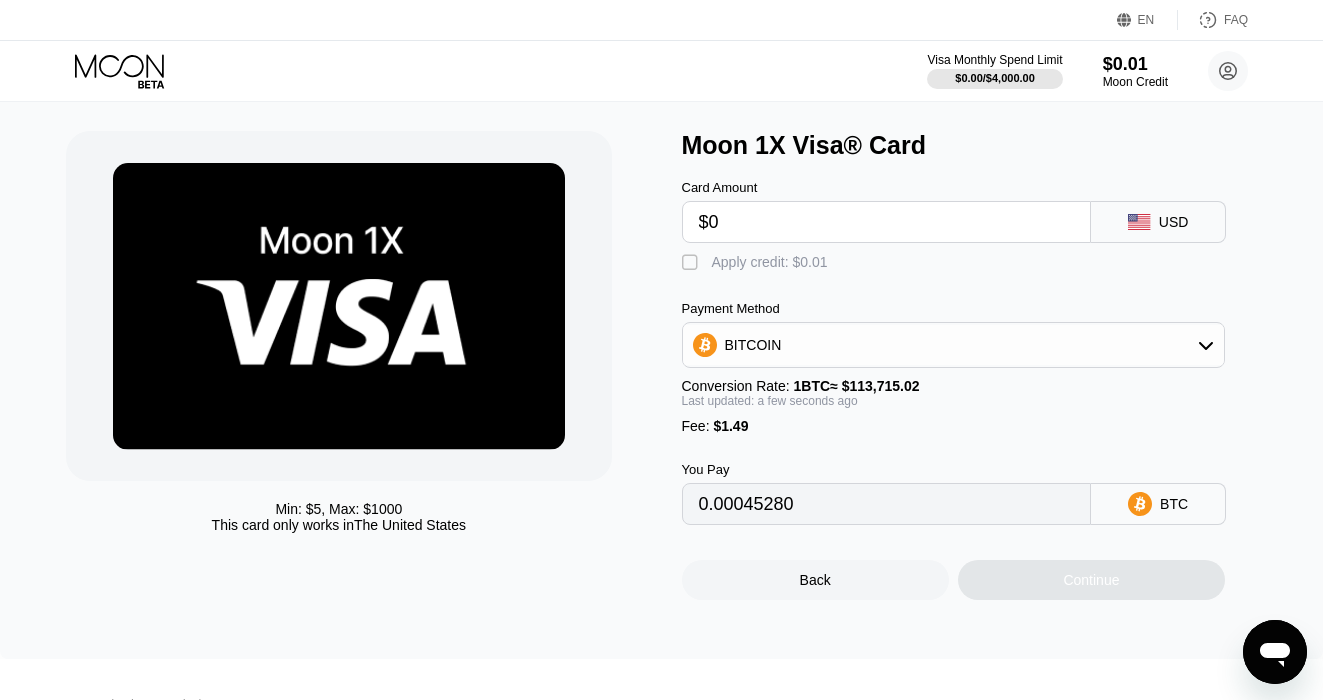 type on "0.00001311" 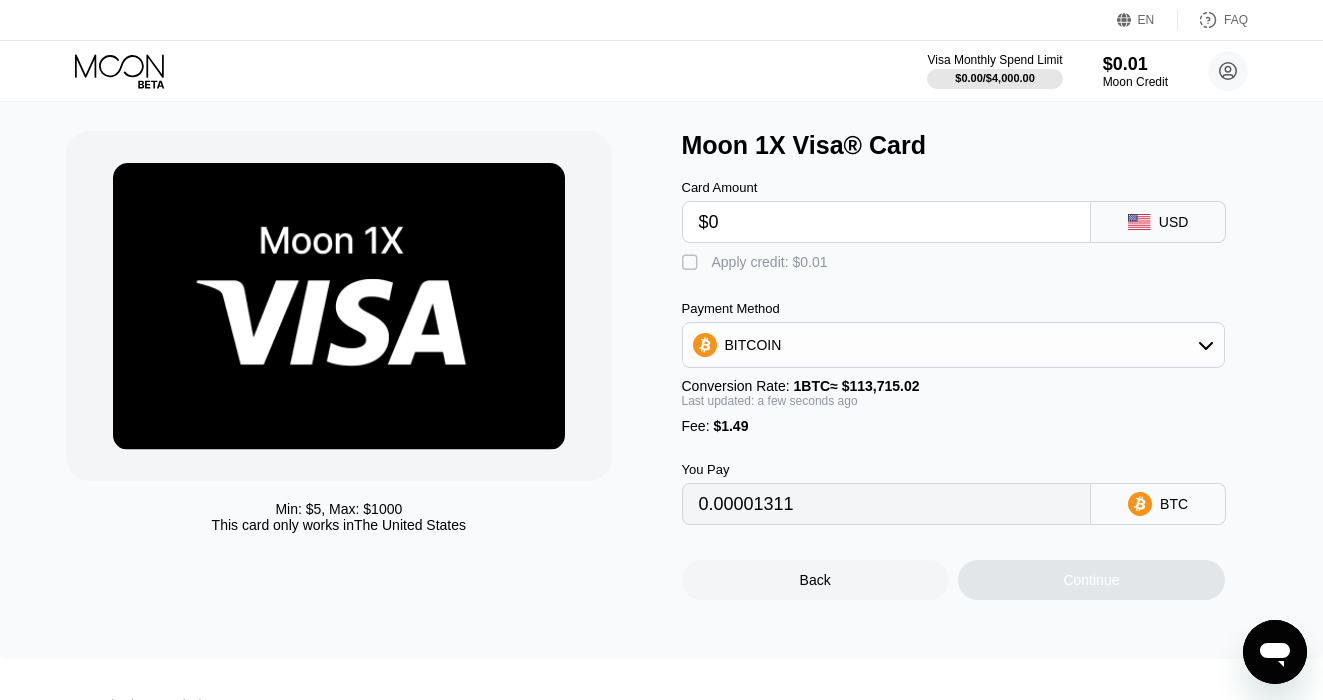 type 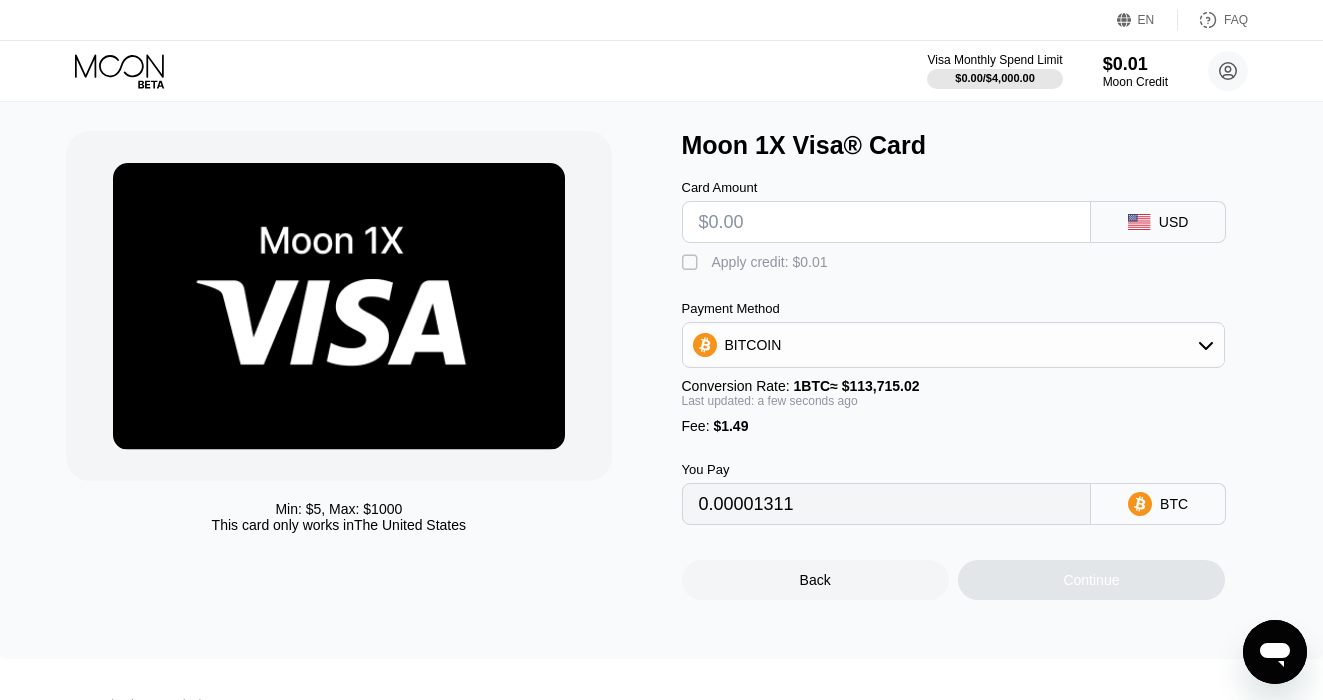 type on "0" 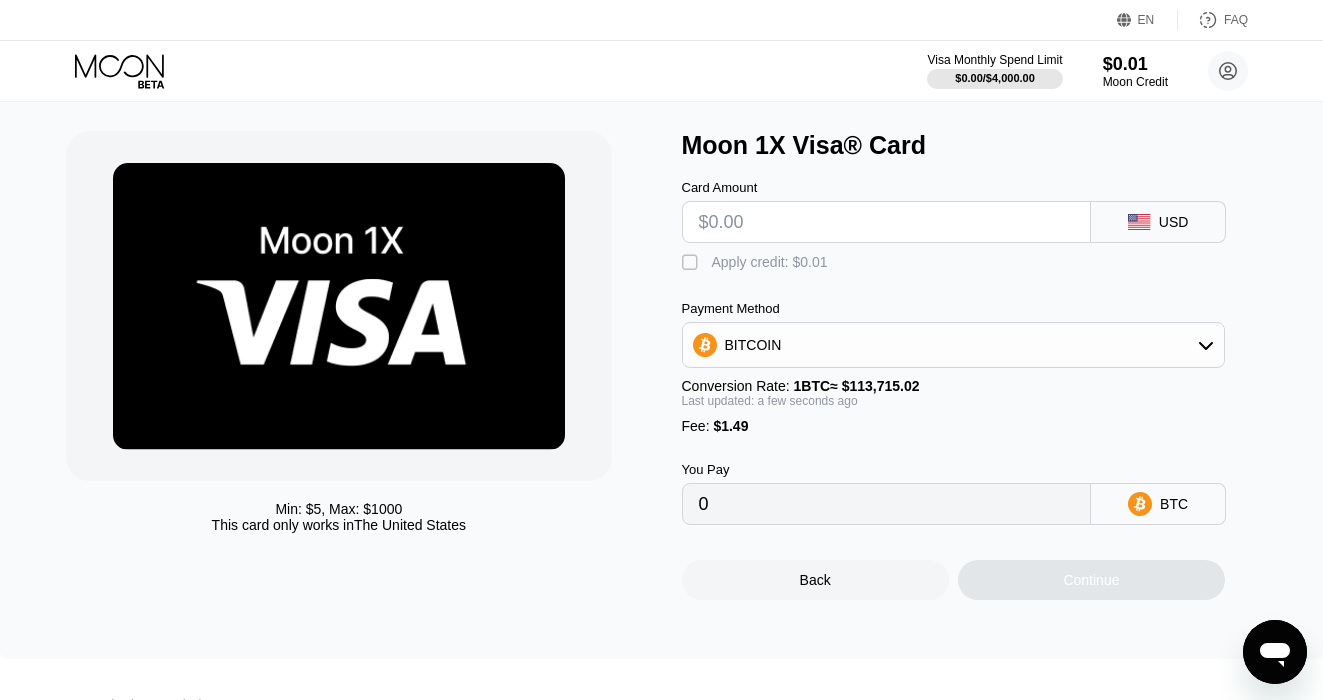 type on "$4" 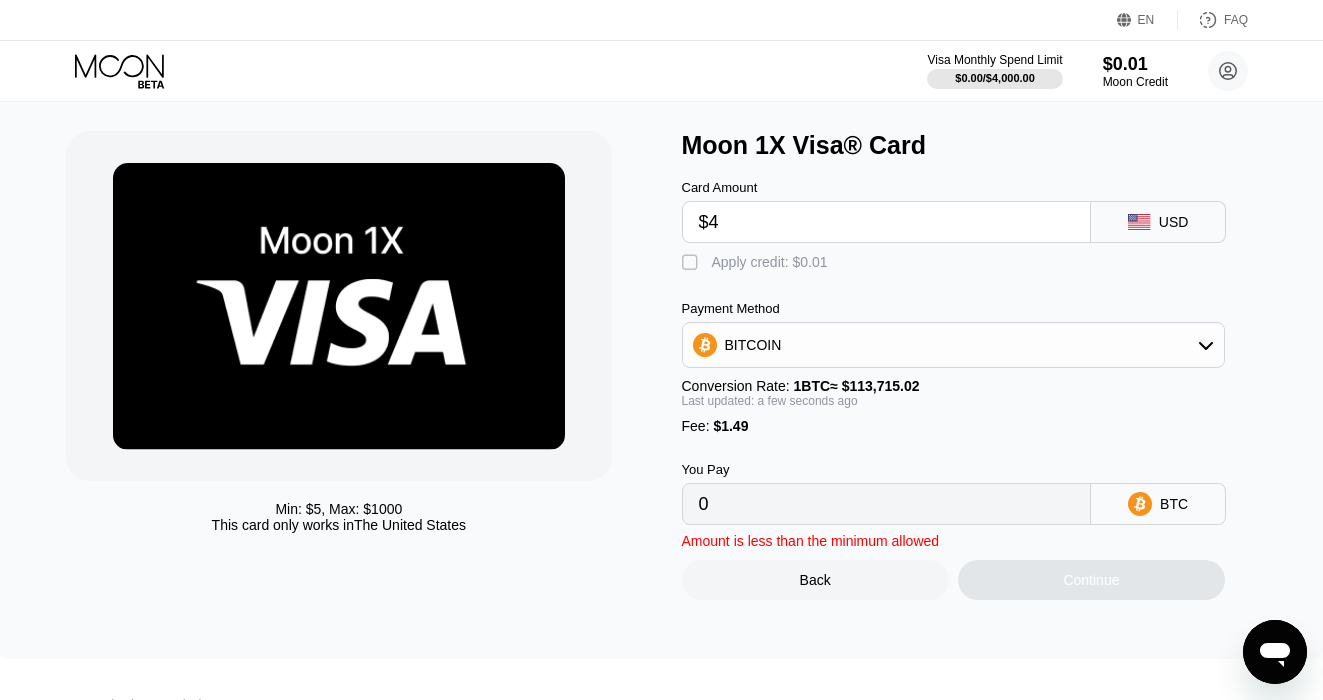 type on "0.00004828" 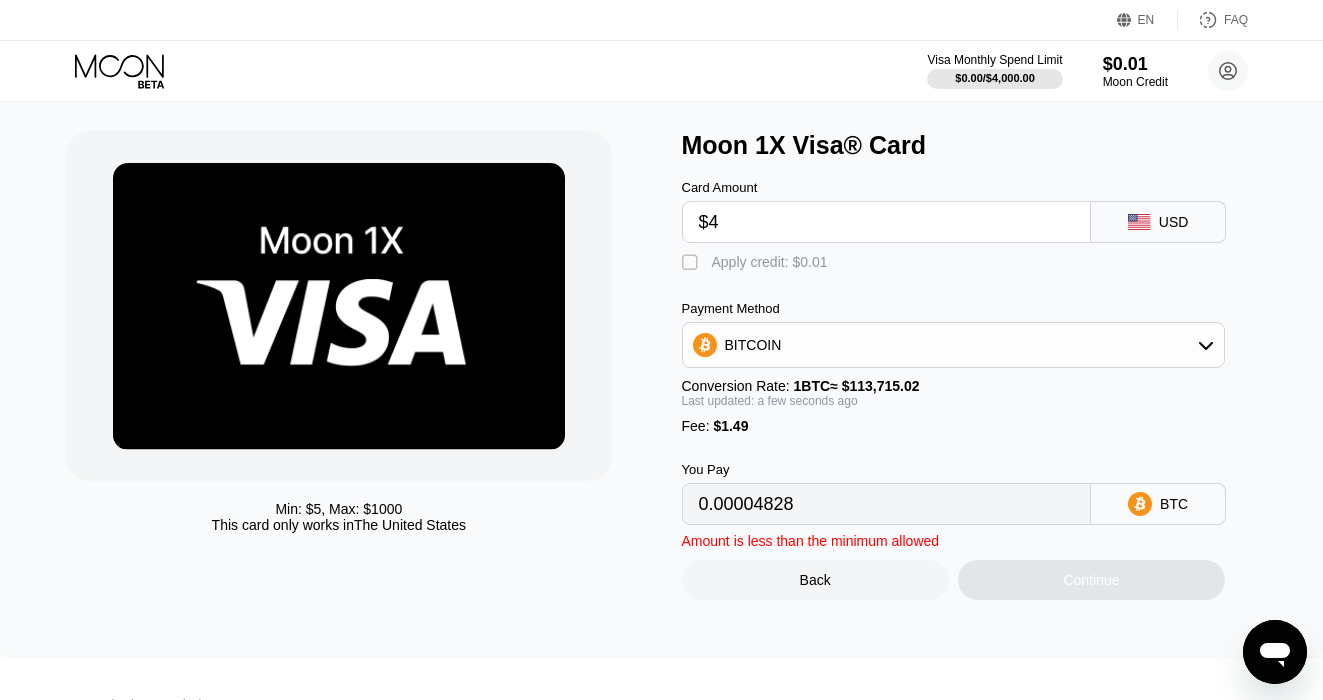 type on "$49" 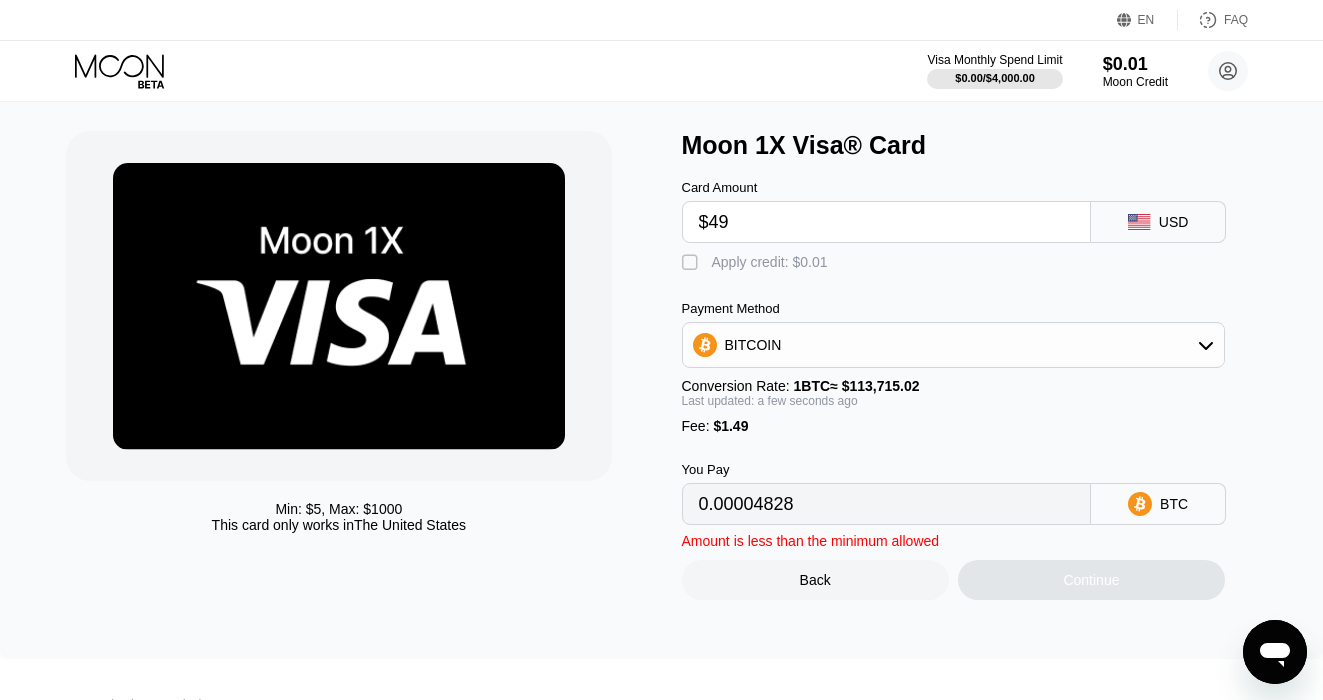 type on "0.00044401" 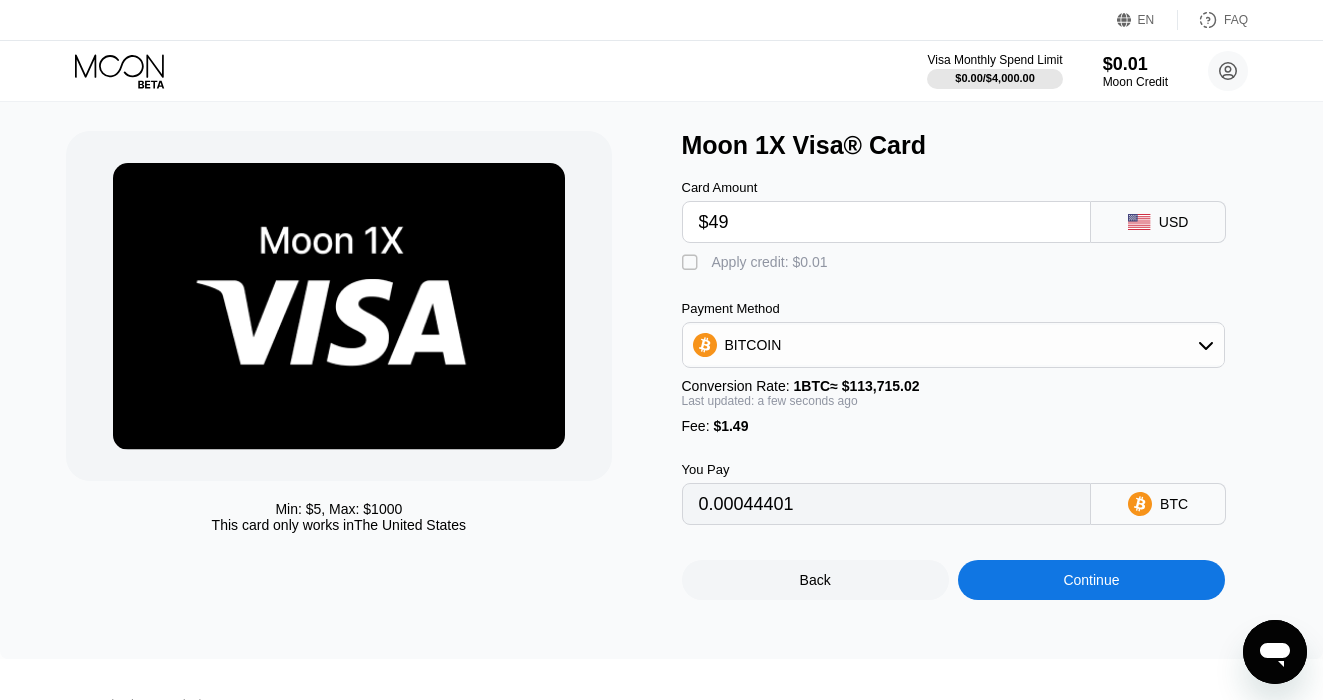type on "$4" 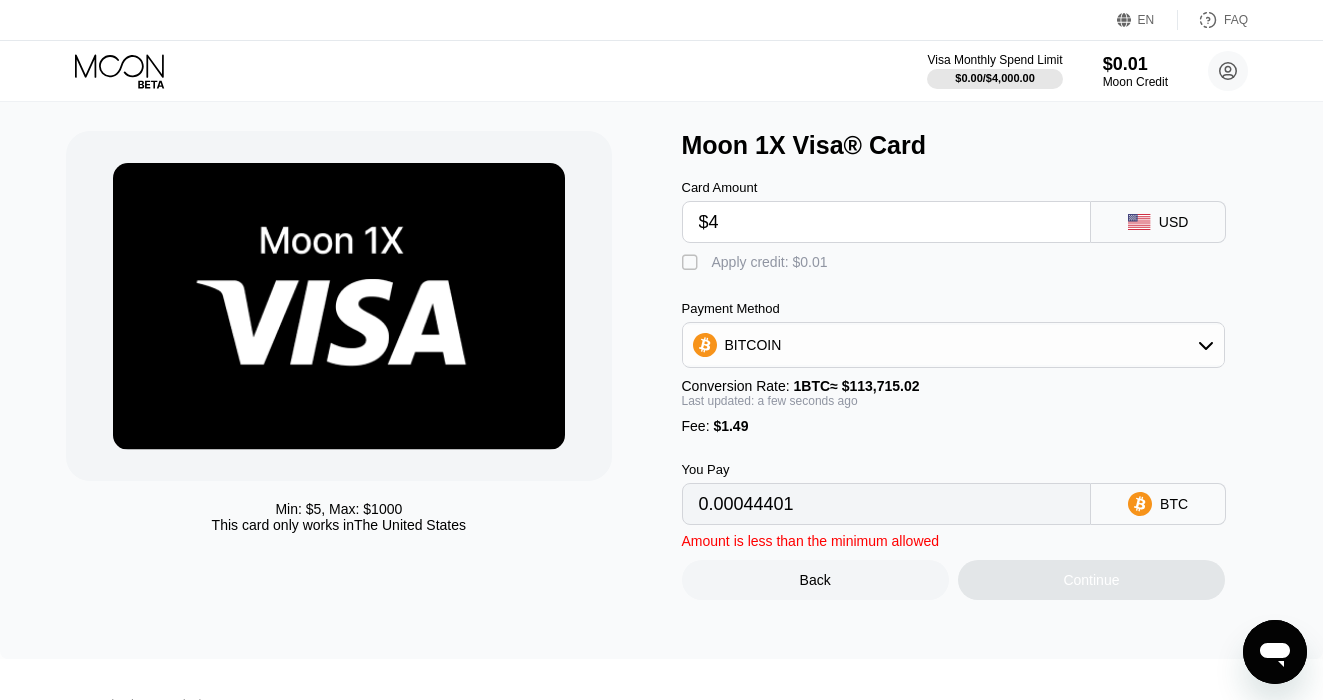 type on "0.00004828" 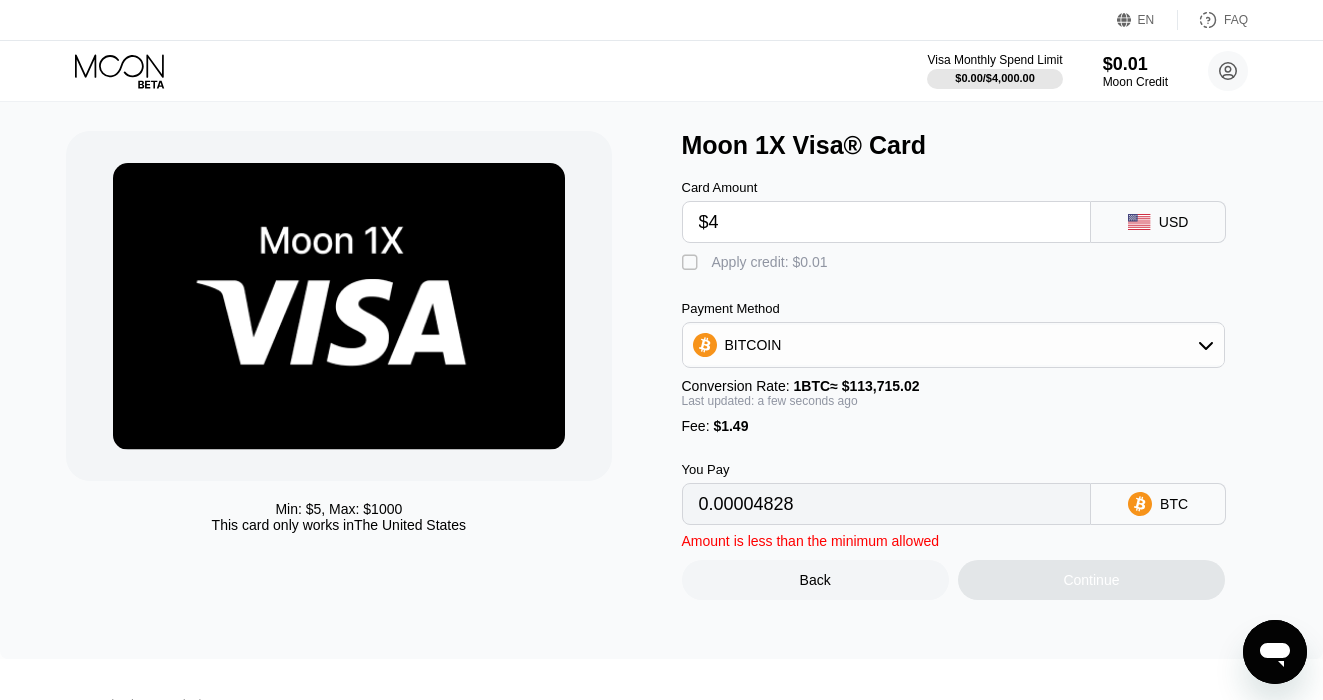 type 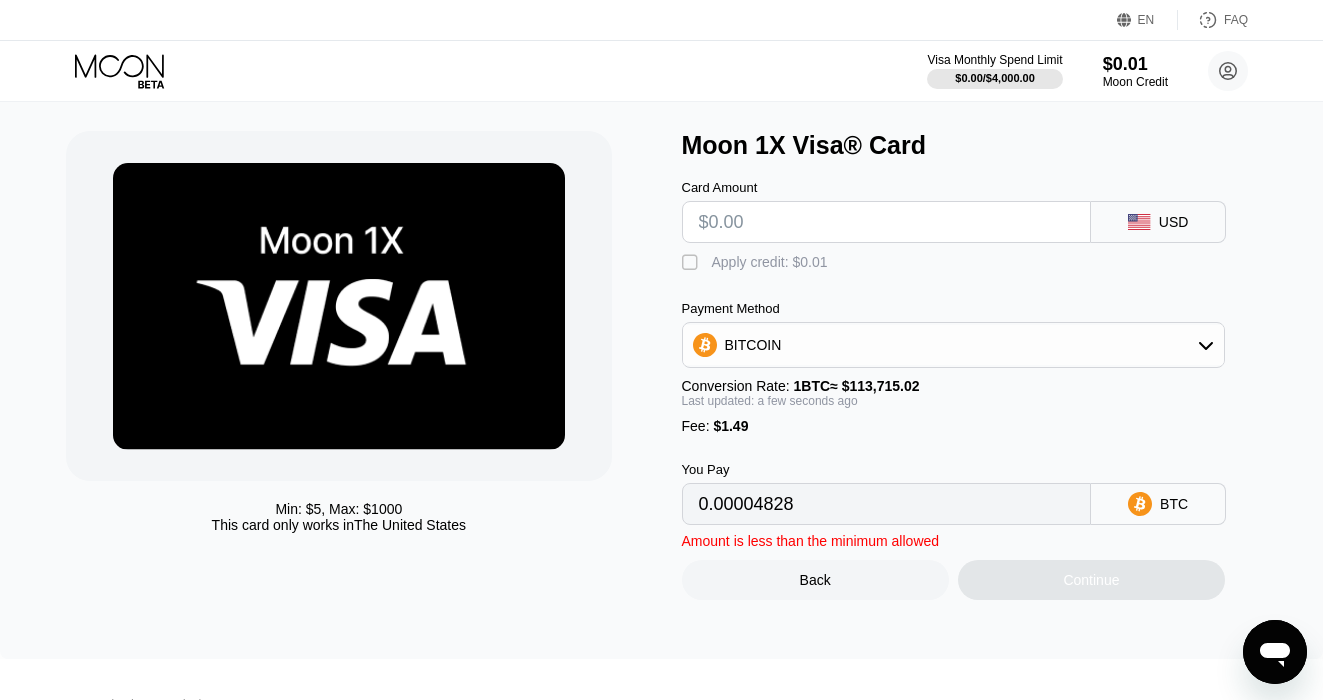 type on "0" 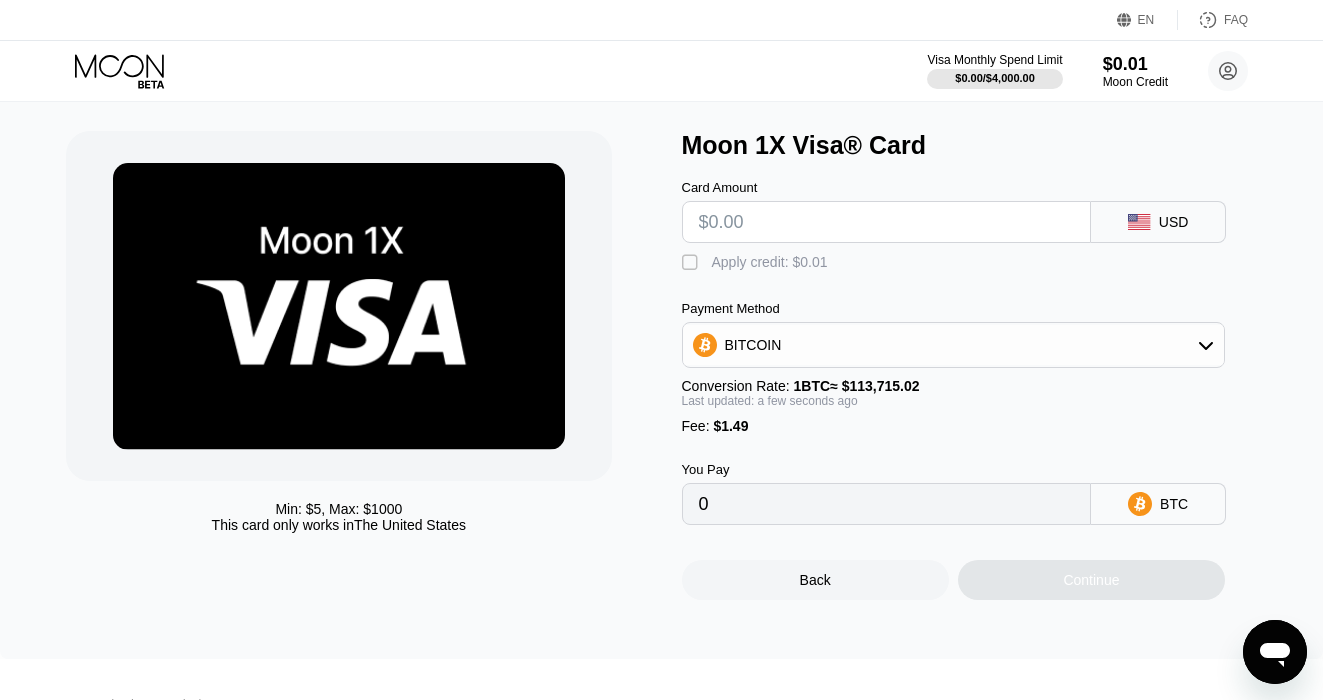 type on "$5" 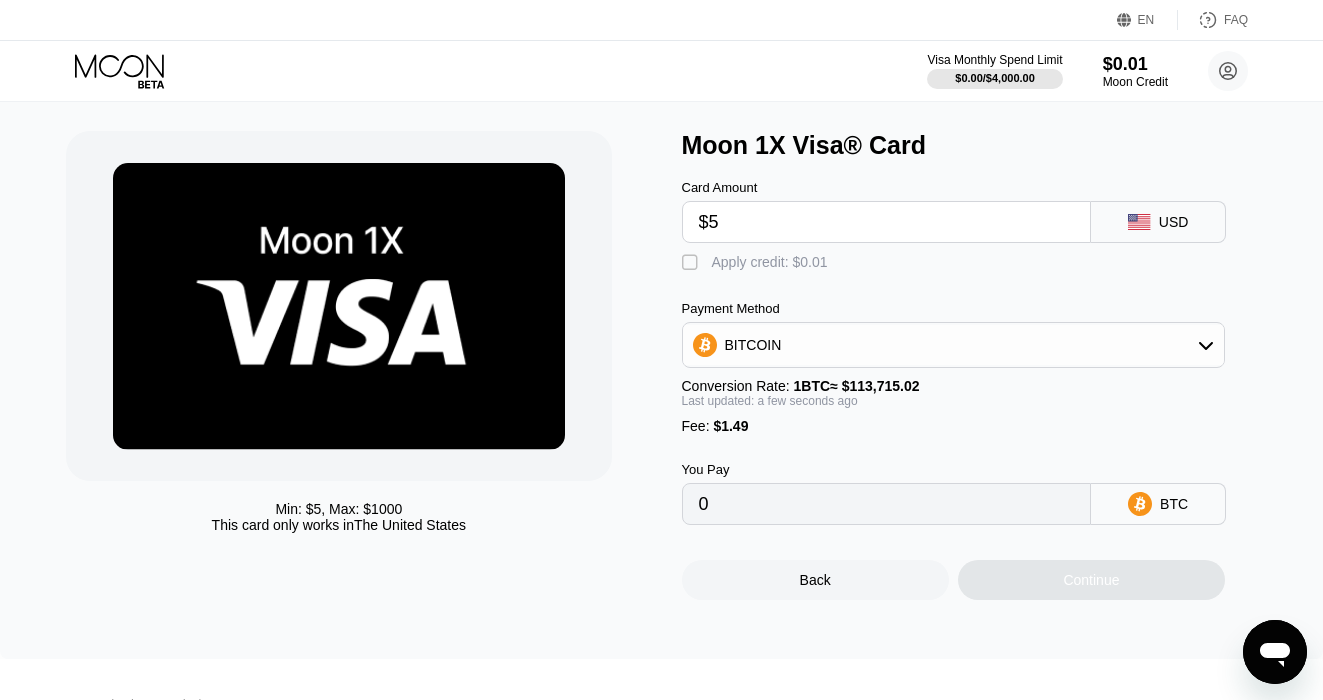 type on "0.00005708" 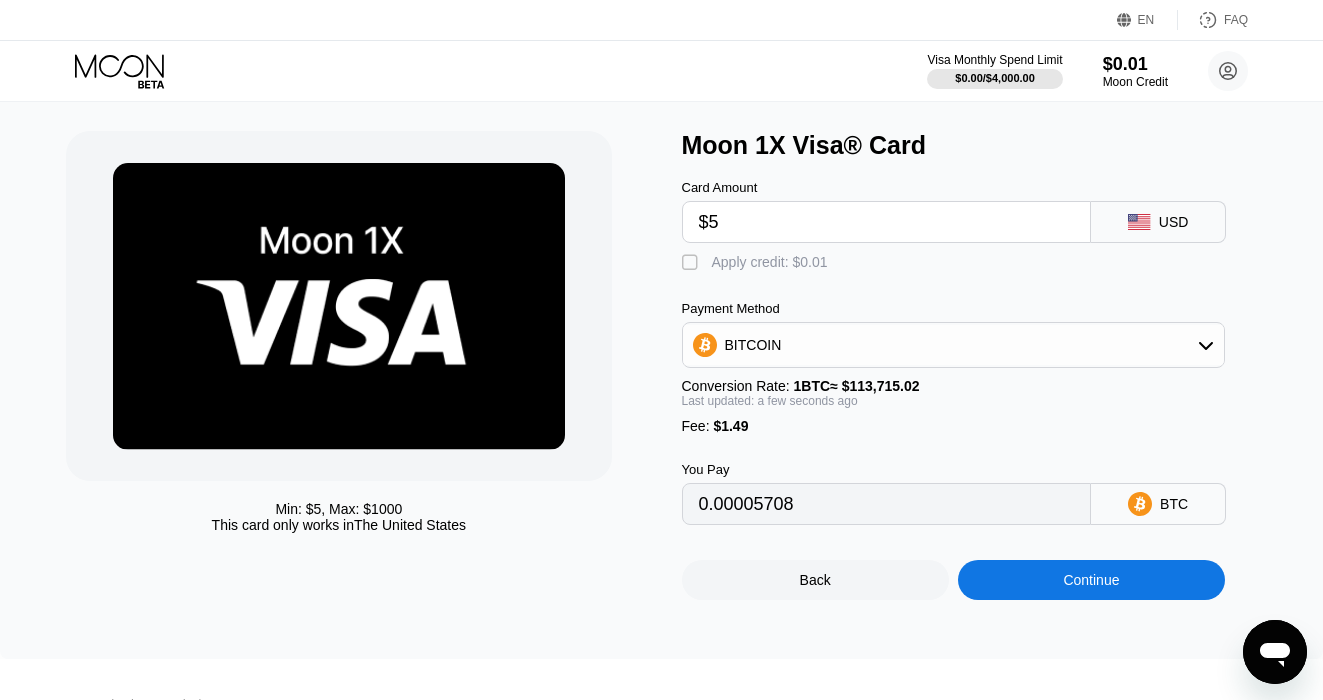 type on "$50" 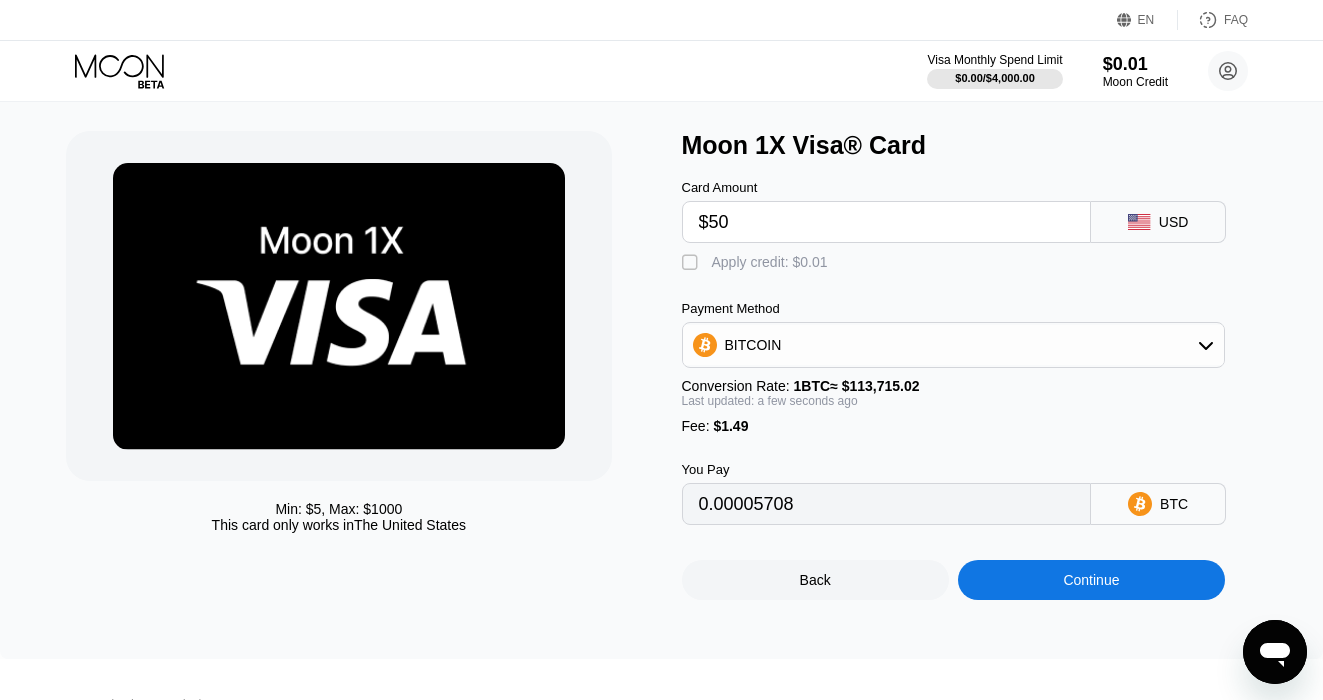 type on "0.00045280" 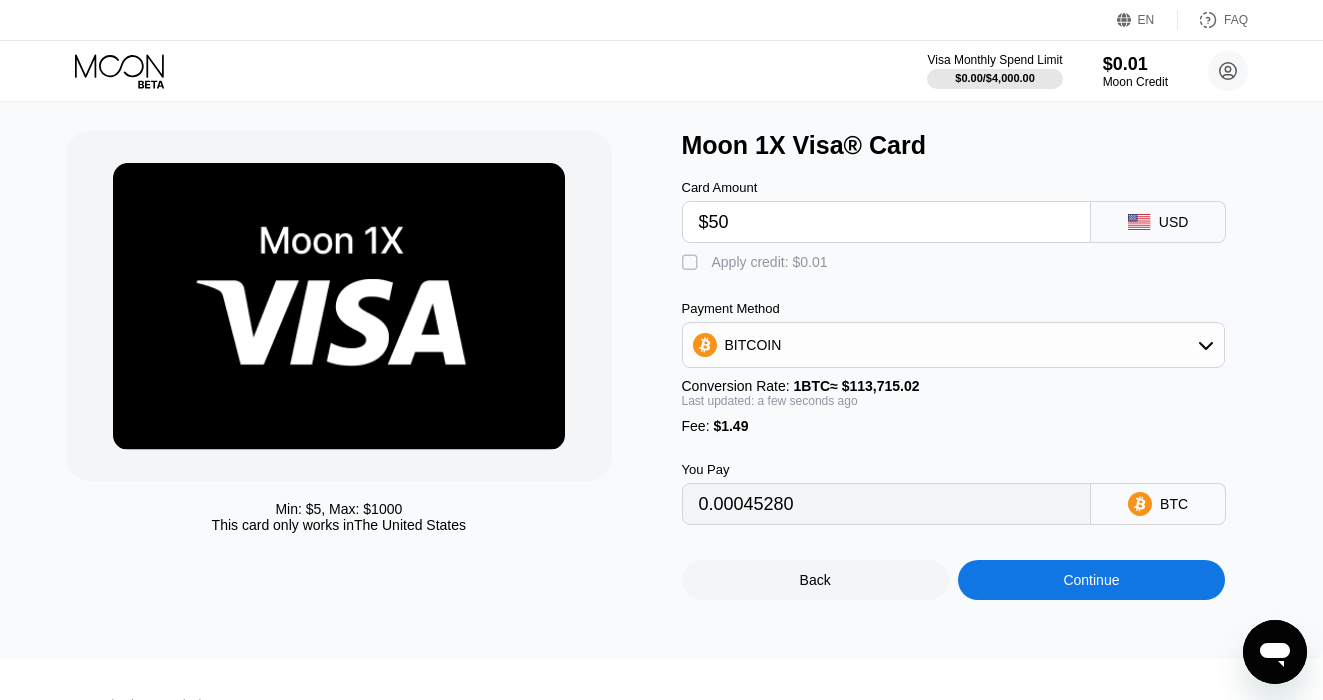 type on "$50" 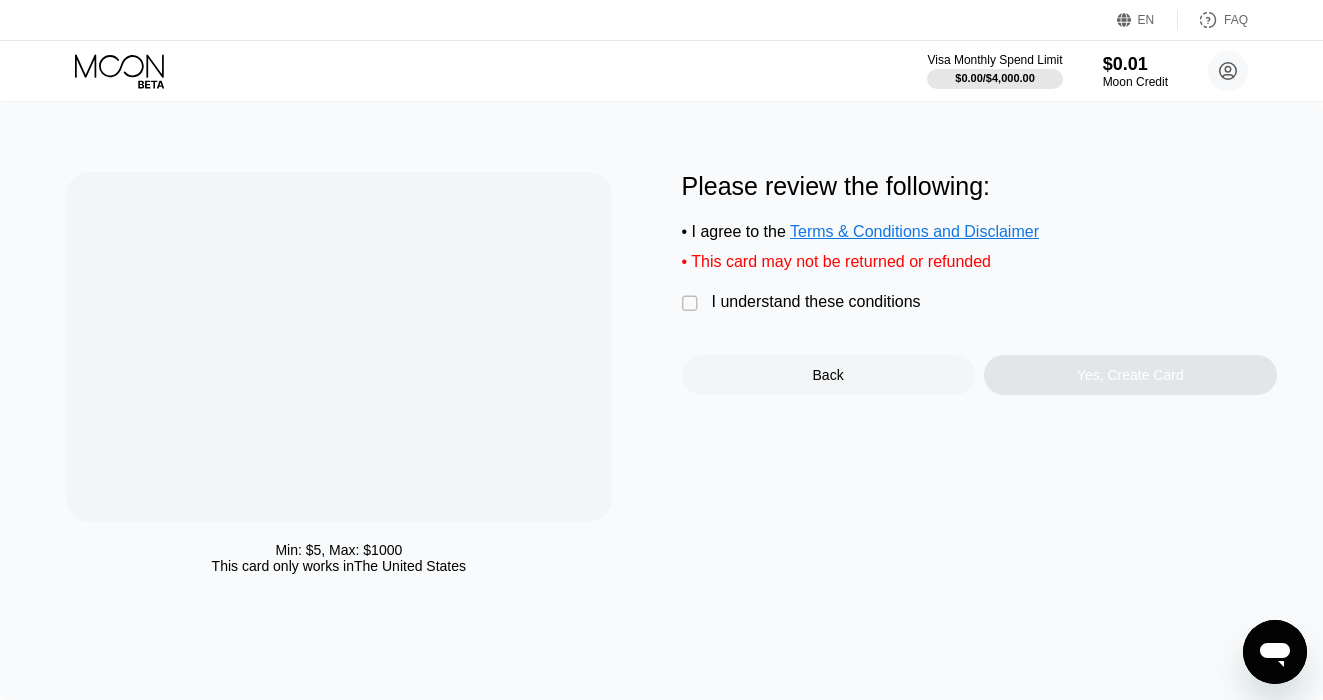 scroll, scrollTop: 0, scrollLeft: 0, axis: both 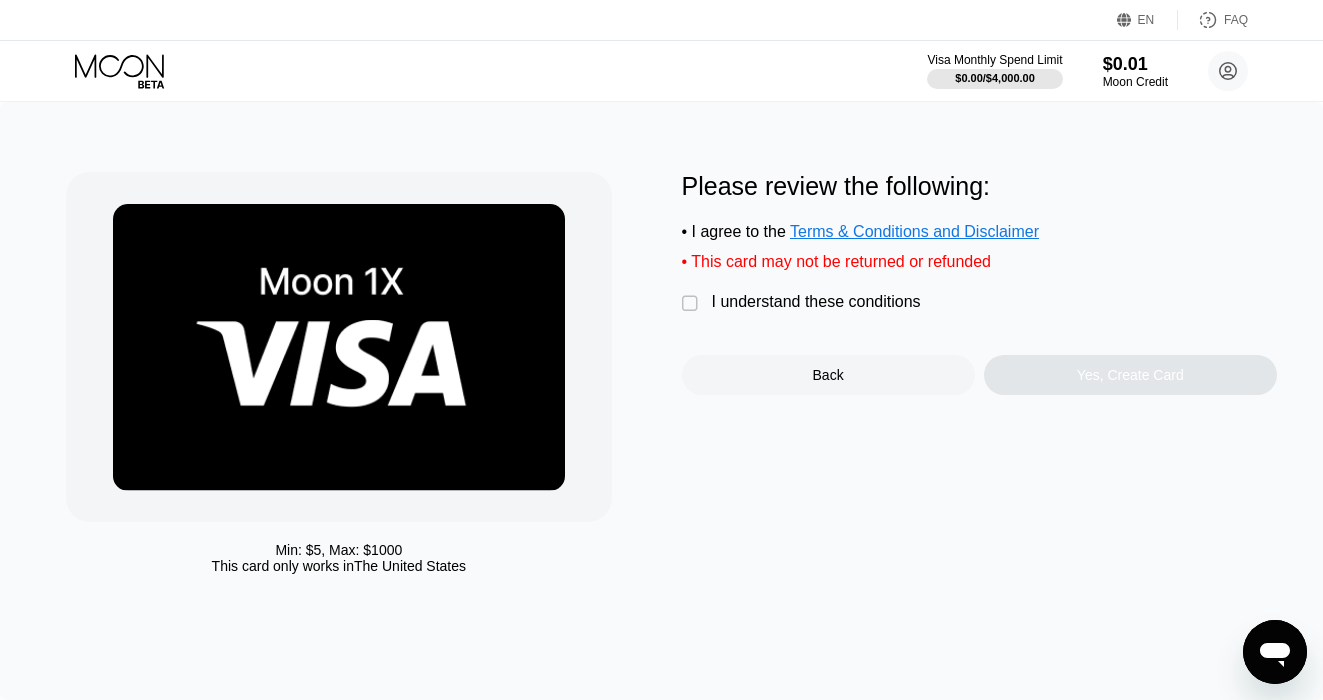 click on "" at bounding box center [692, 304] 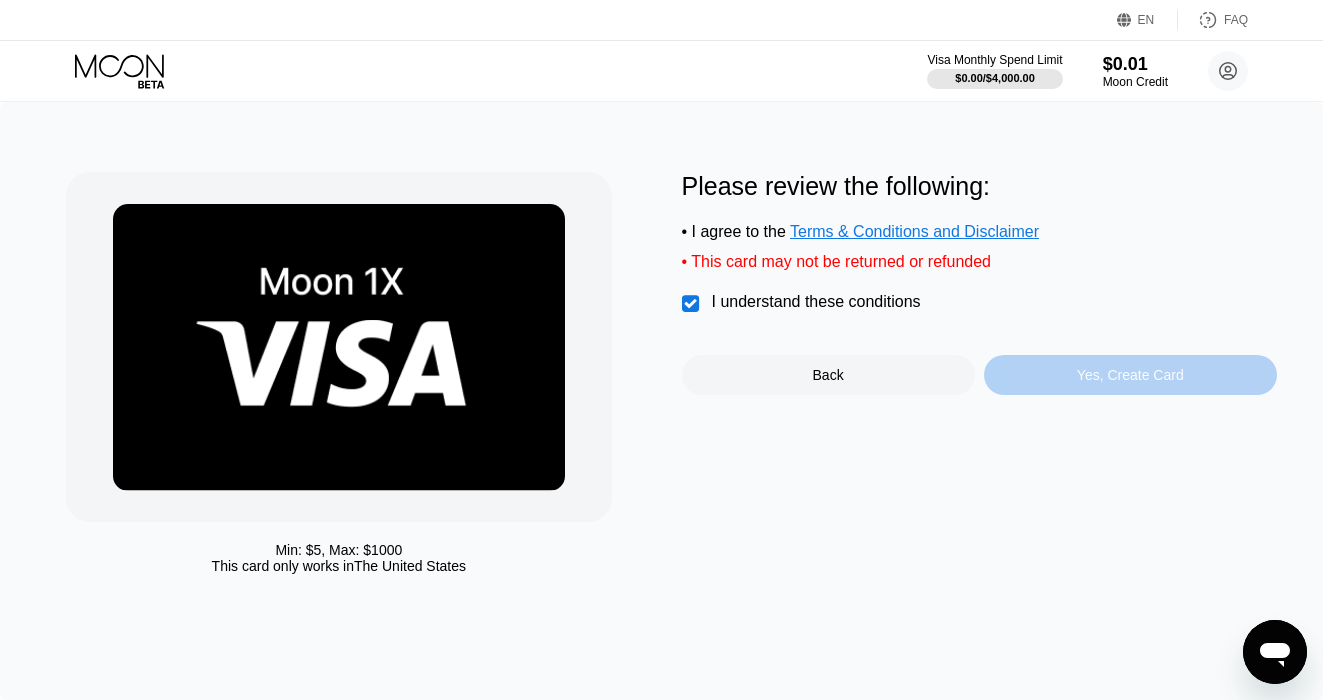 click on "Yes, Create Card" at bounding box center (1130, 375) 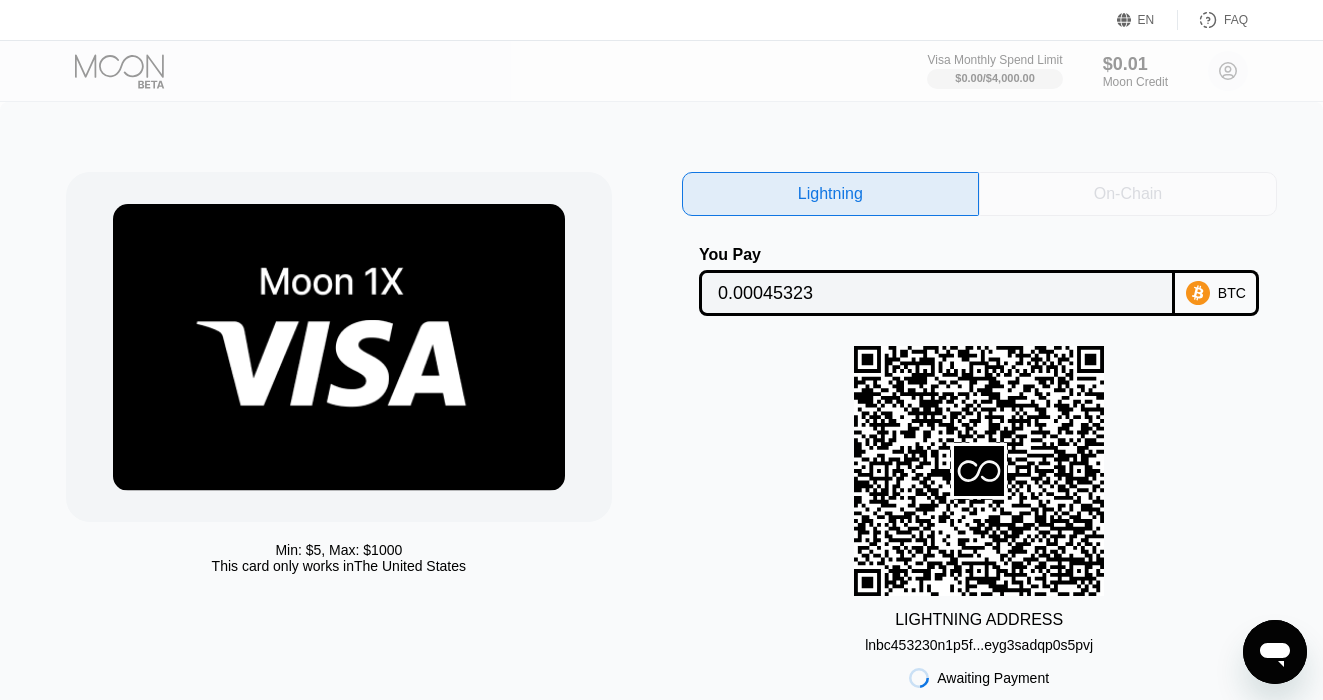 click on "On-Chain" at bounding box center [1128, 194] 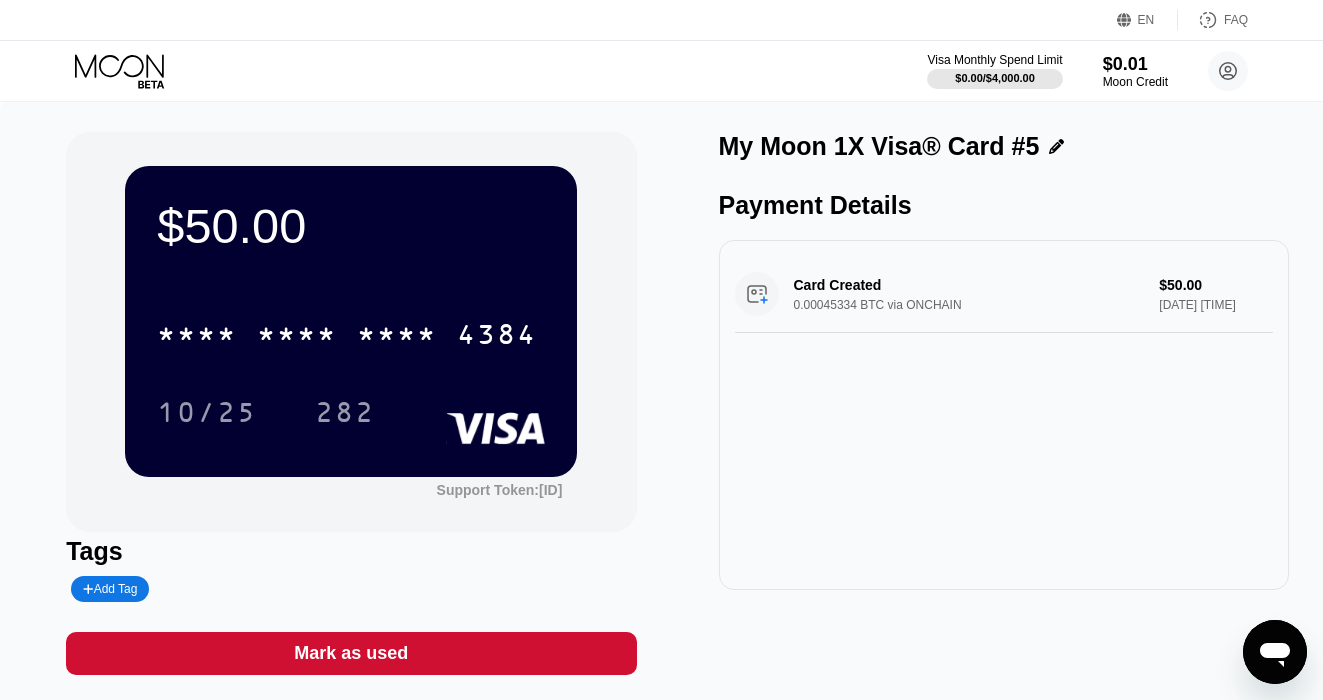 scroll, scrollTop: 0, scrollLeft: 0, axis: both 